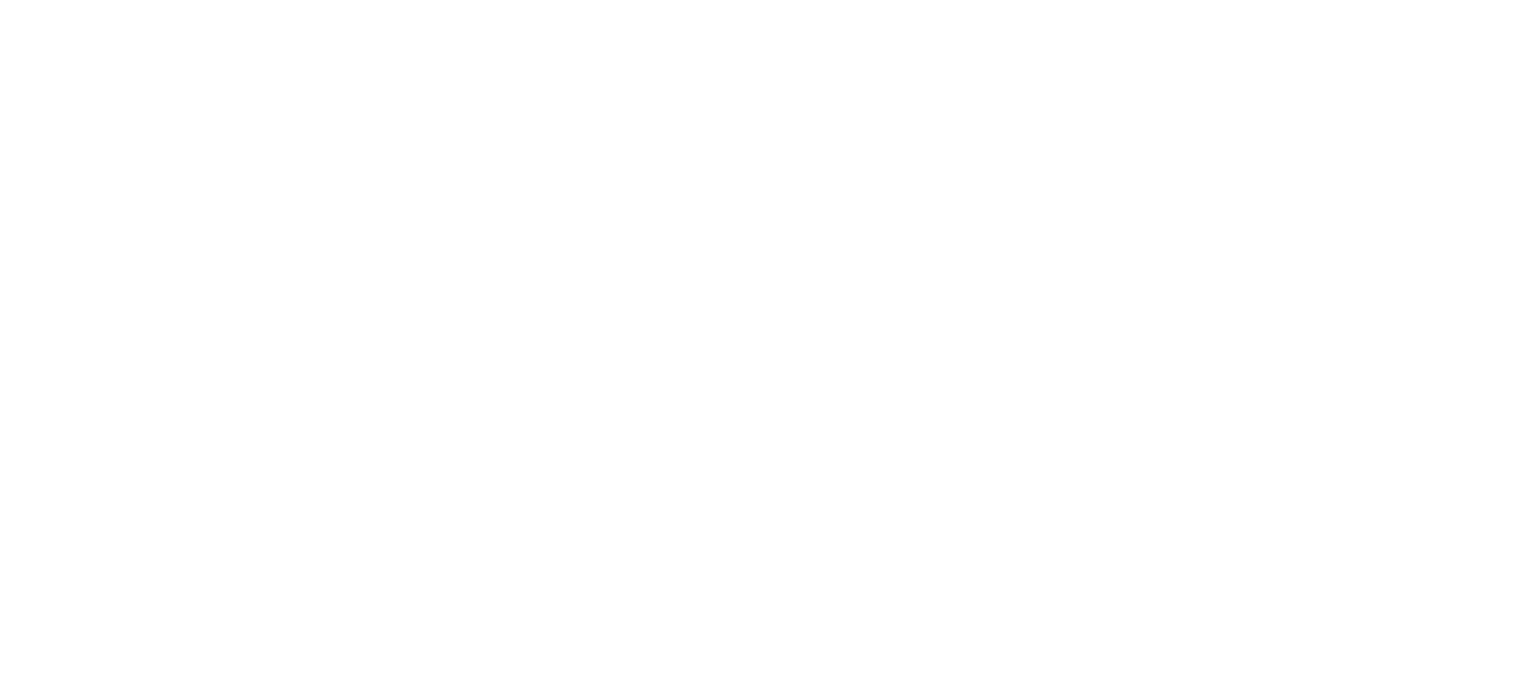 scroll, scrollTop: 0, scrollLeft: 0, axis: both 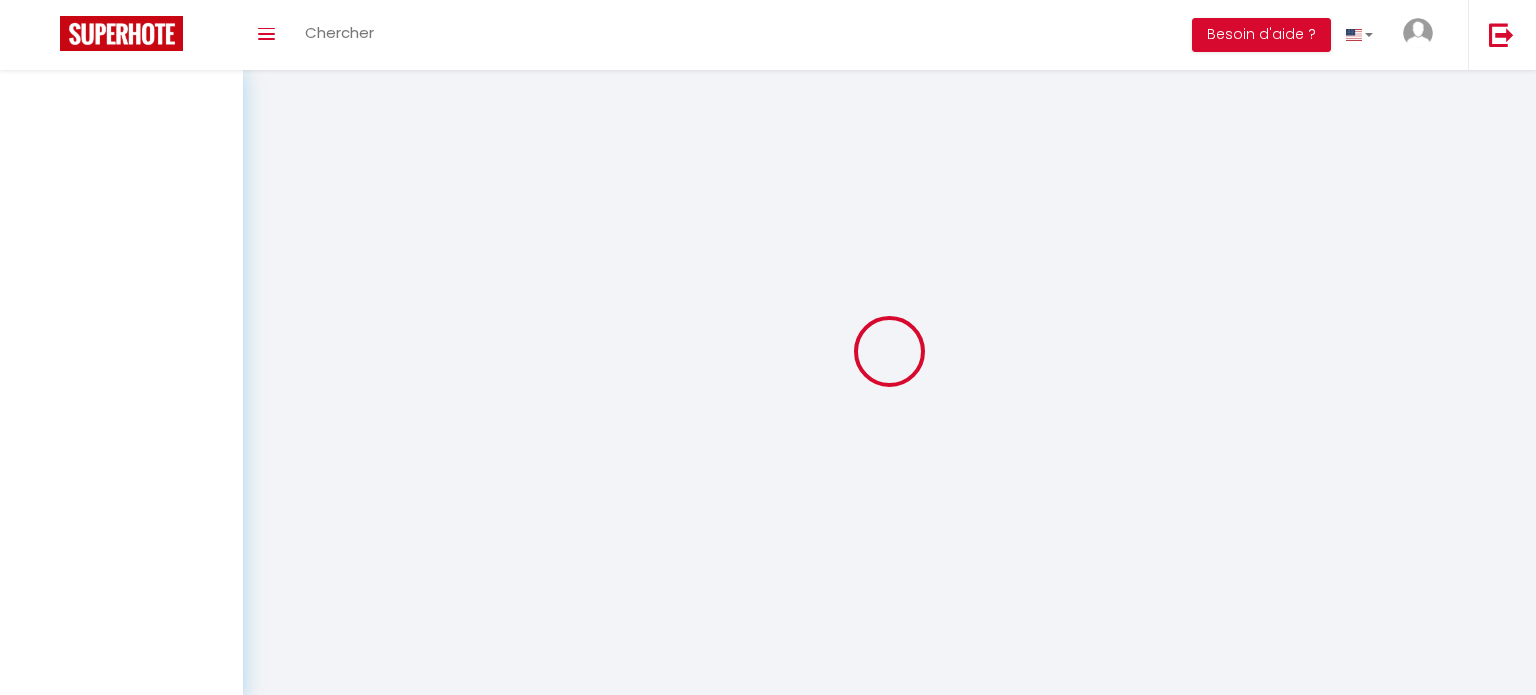 type on "[FIRST]" 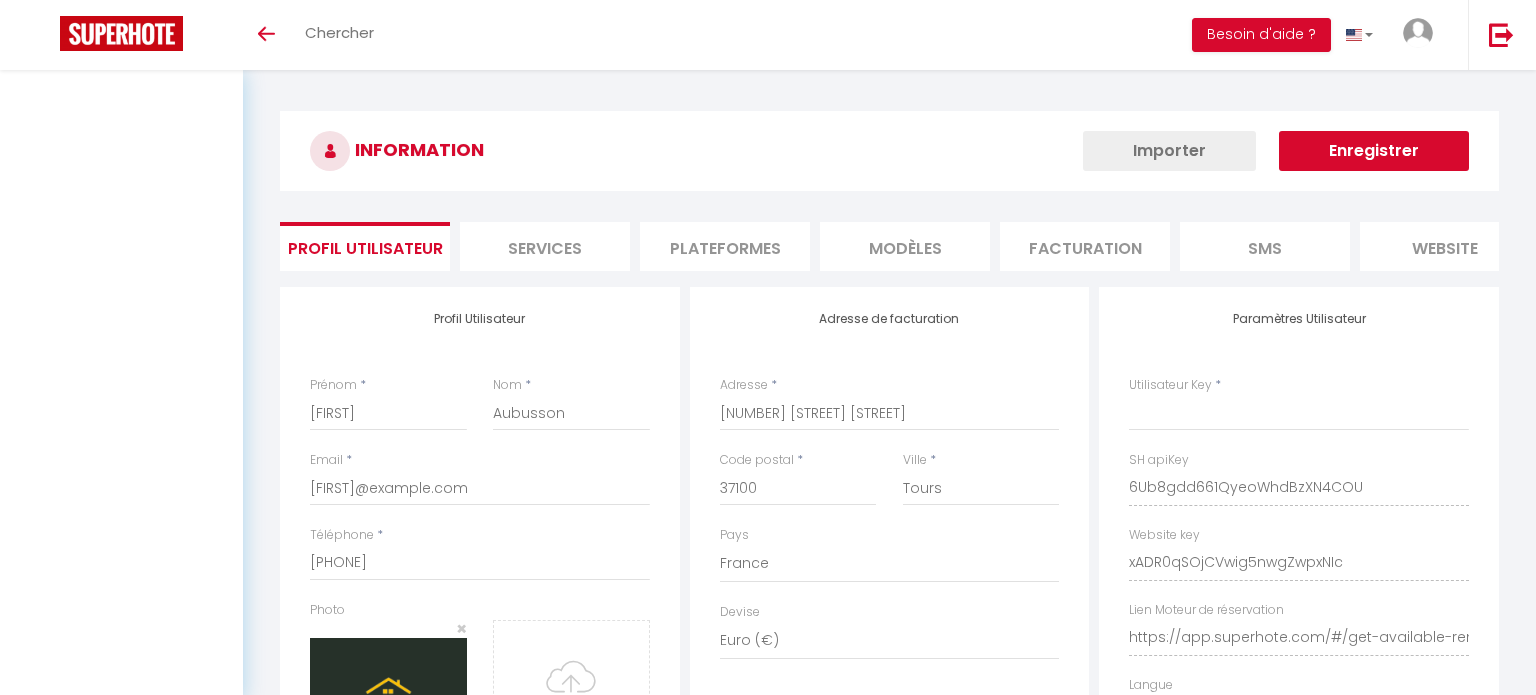 type on "6Ub8gdd661QyeoWhdBzXN4COU" 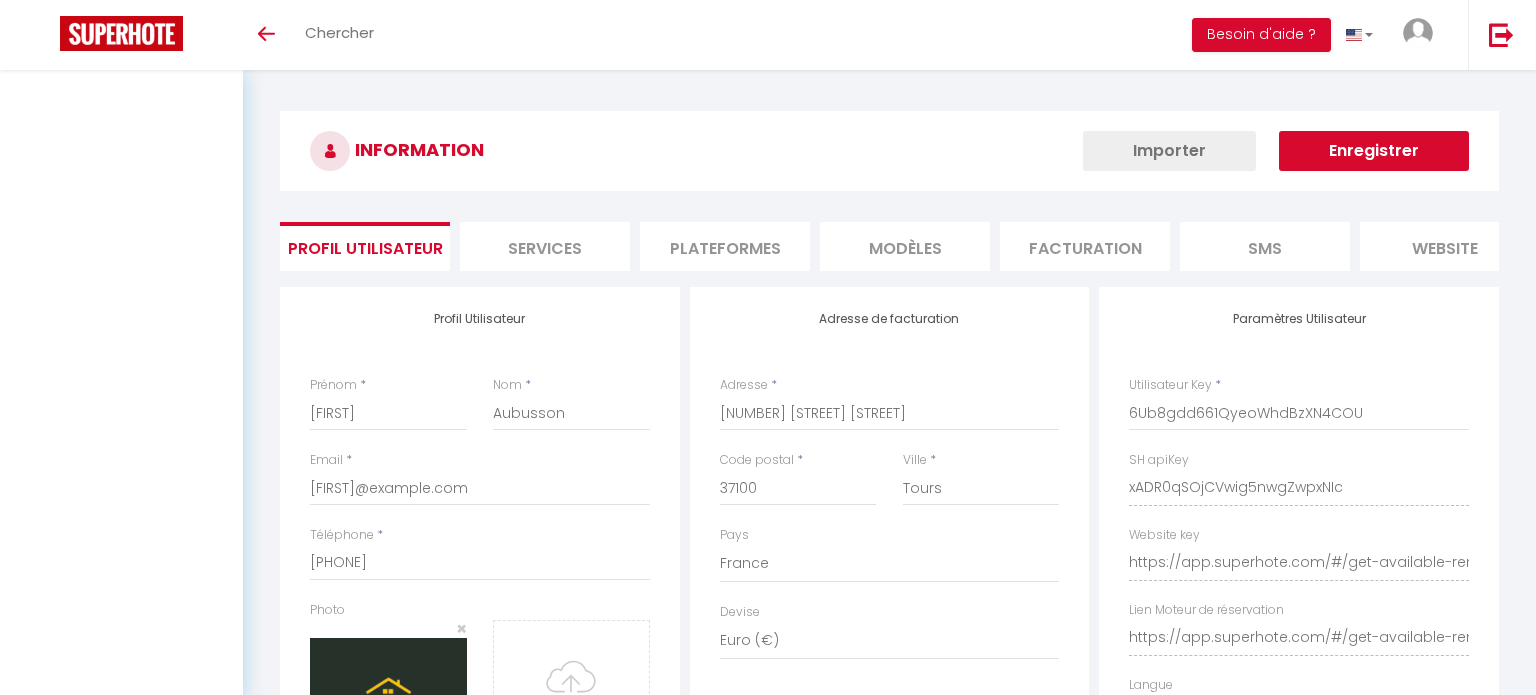 select on "fr" 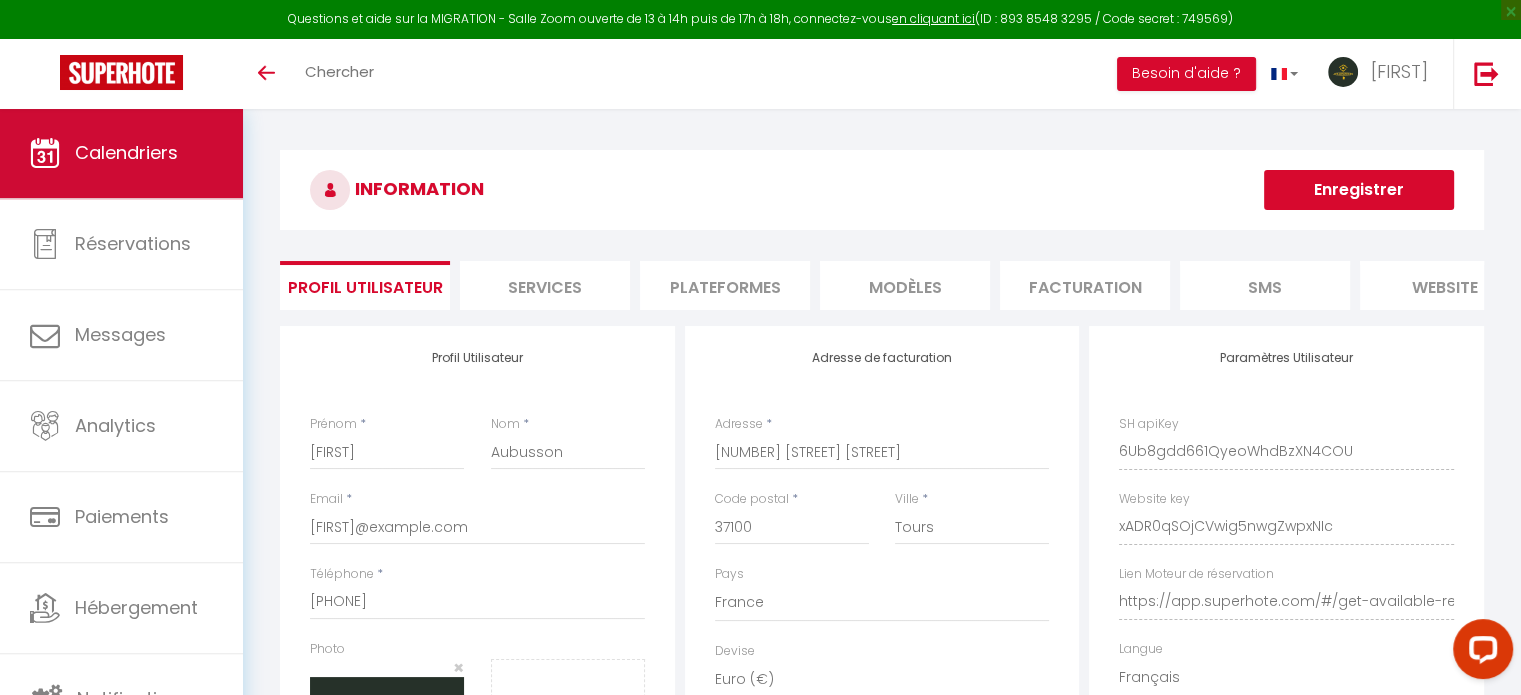 scroll, scrollTop: 0, scrollLeft: 0, axis: both 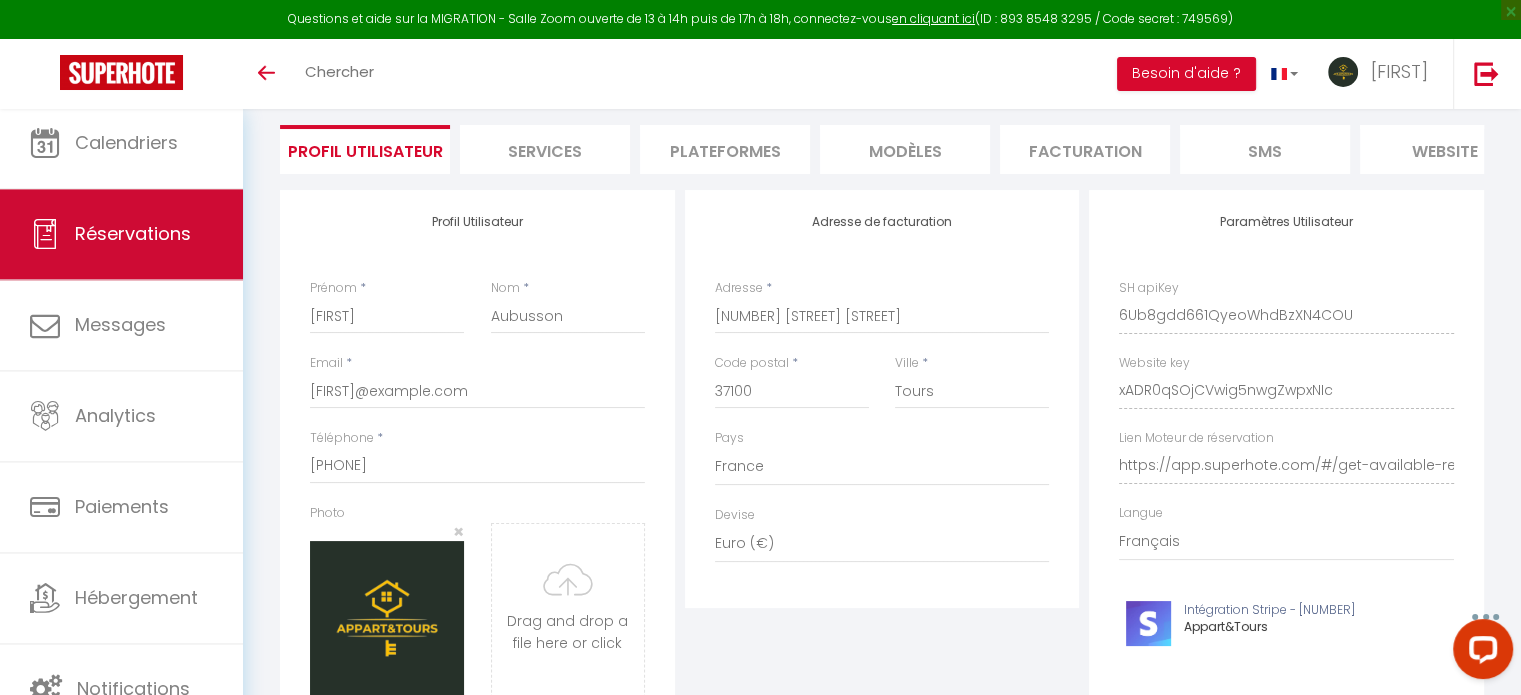 click on "Réservations" at bounding box center (133, 233) 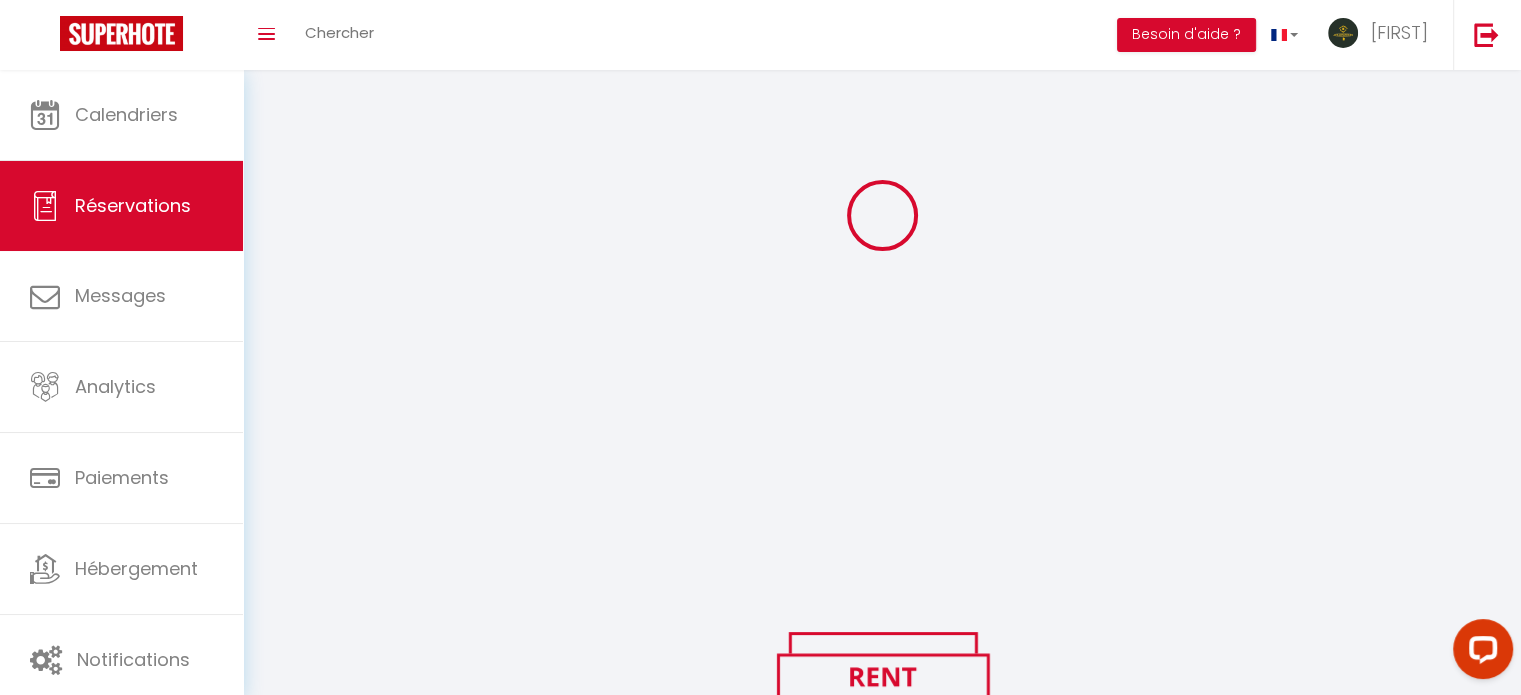 scroll, scrollTop: 136, scrollLeft: 0, axis: vertical 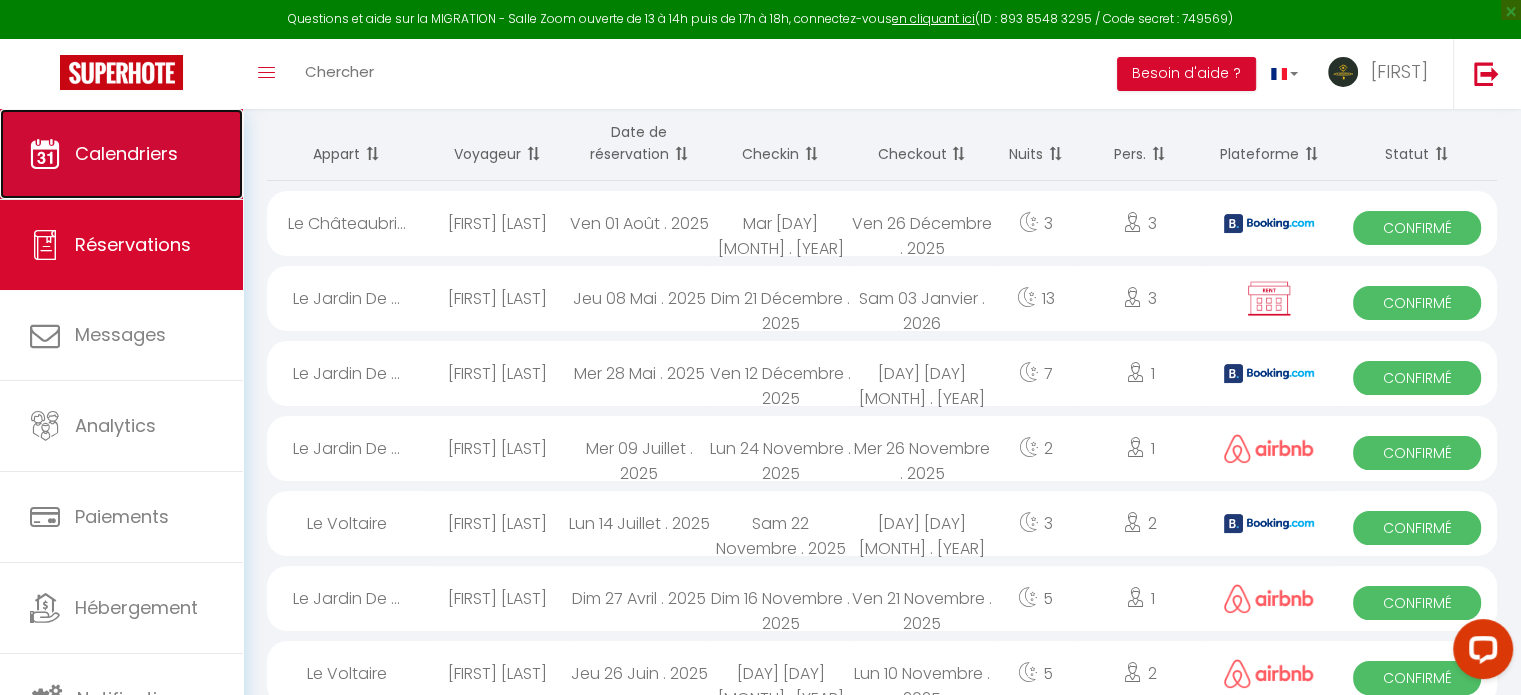 click on "Calendriers" at bounding box center (121, 154) 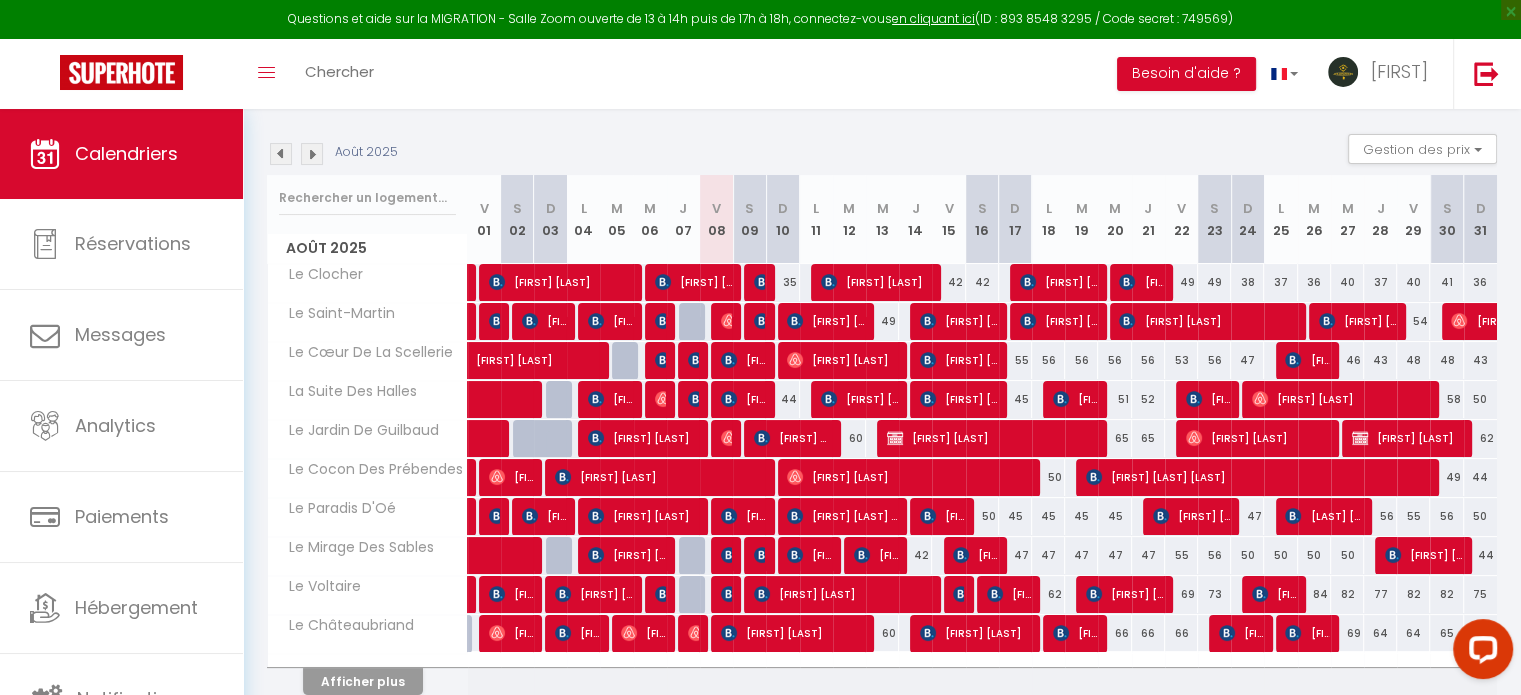 scroll, scrollTop: 200, scrollLeft: 0, axis: vertical 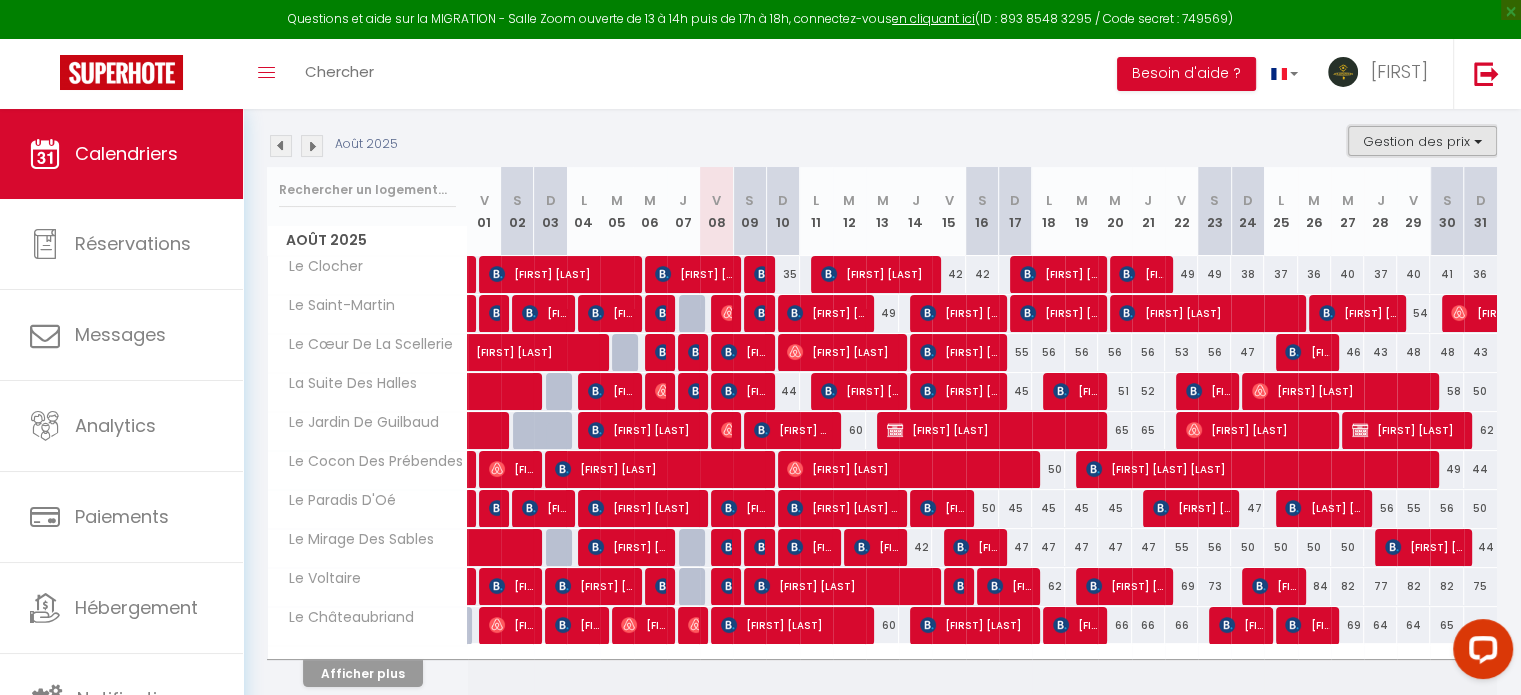 click on "Gestion des prix" at bounding box center (1422, 141) 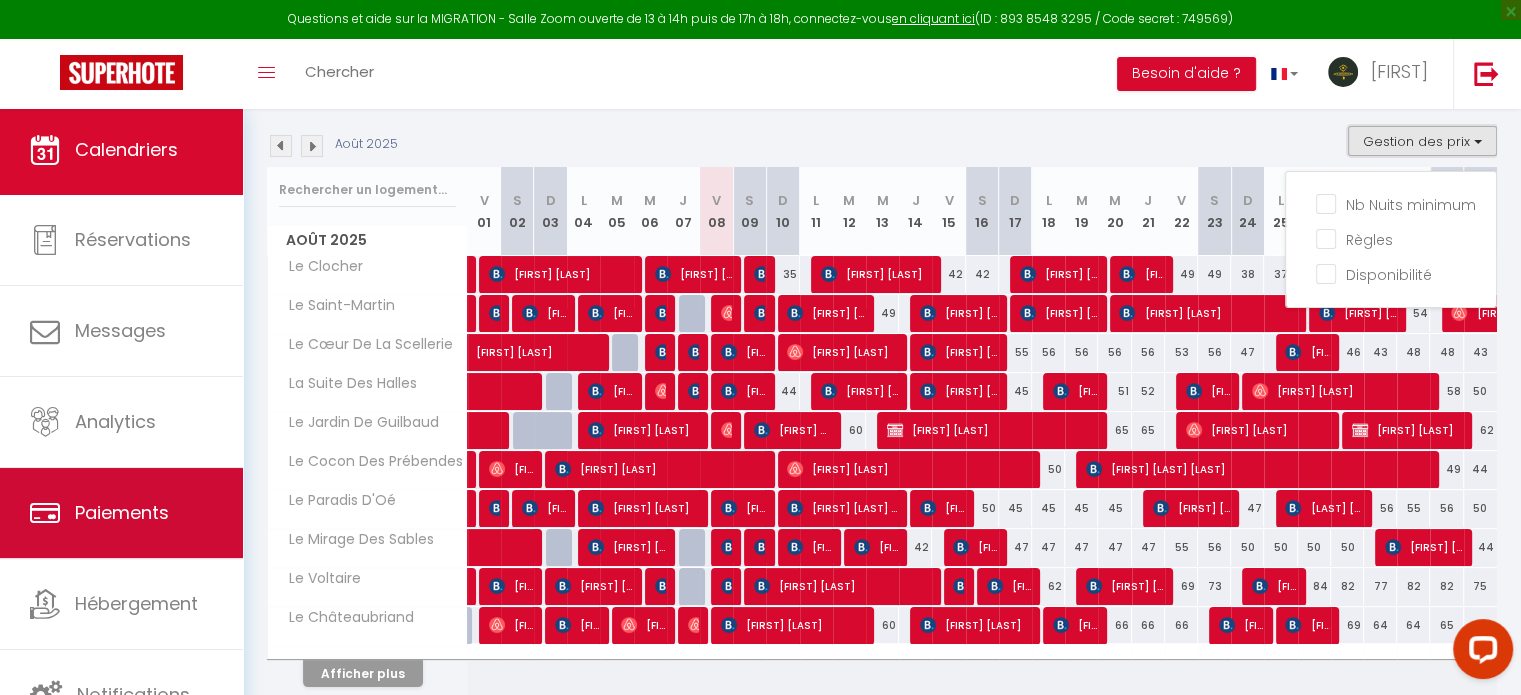 scroll, scrollTop: 5, scrollLeft: 0, axis: vertical 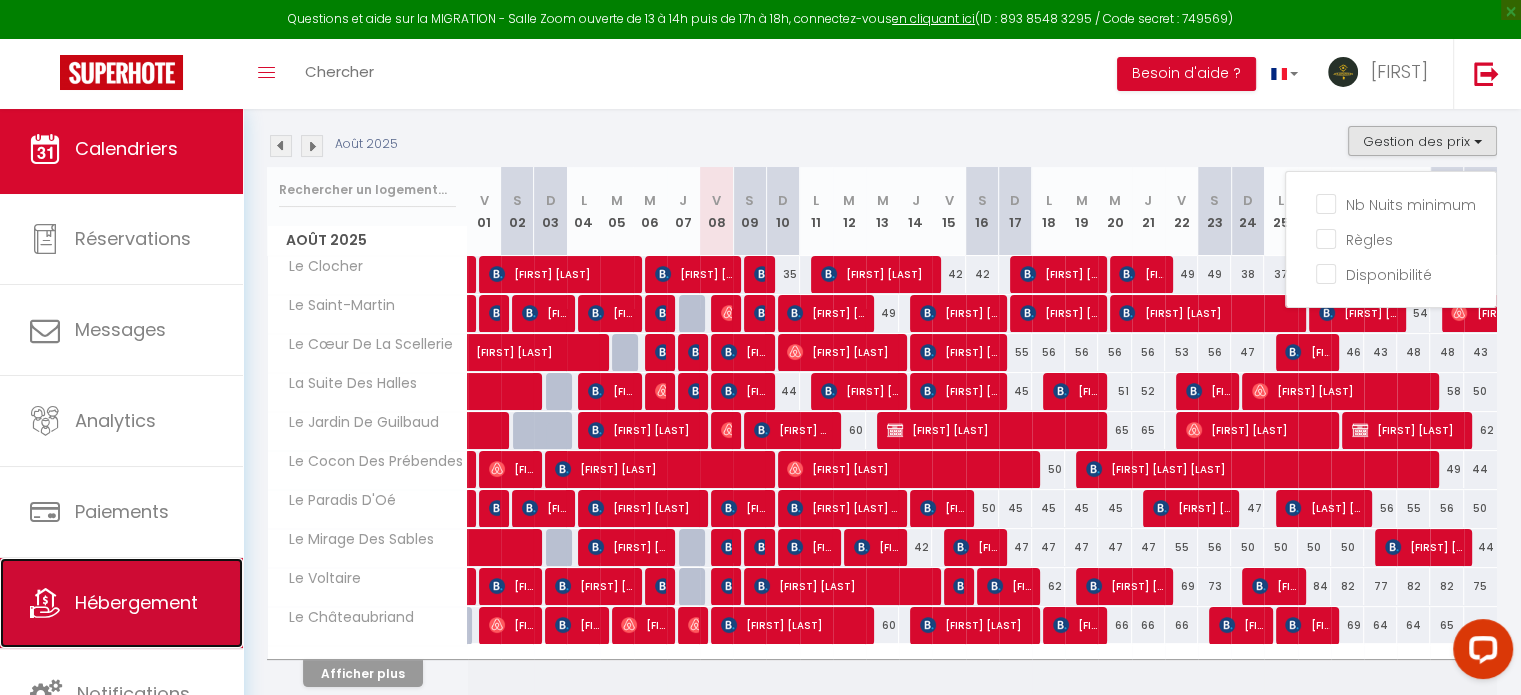click on "Hébergement" at bounding box center (121, 603) 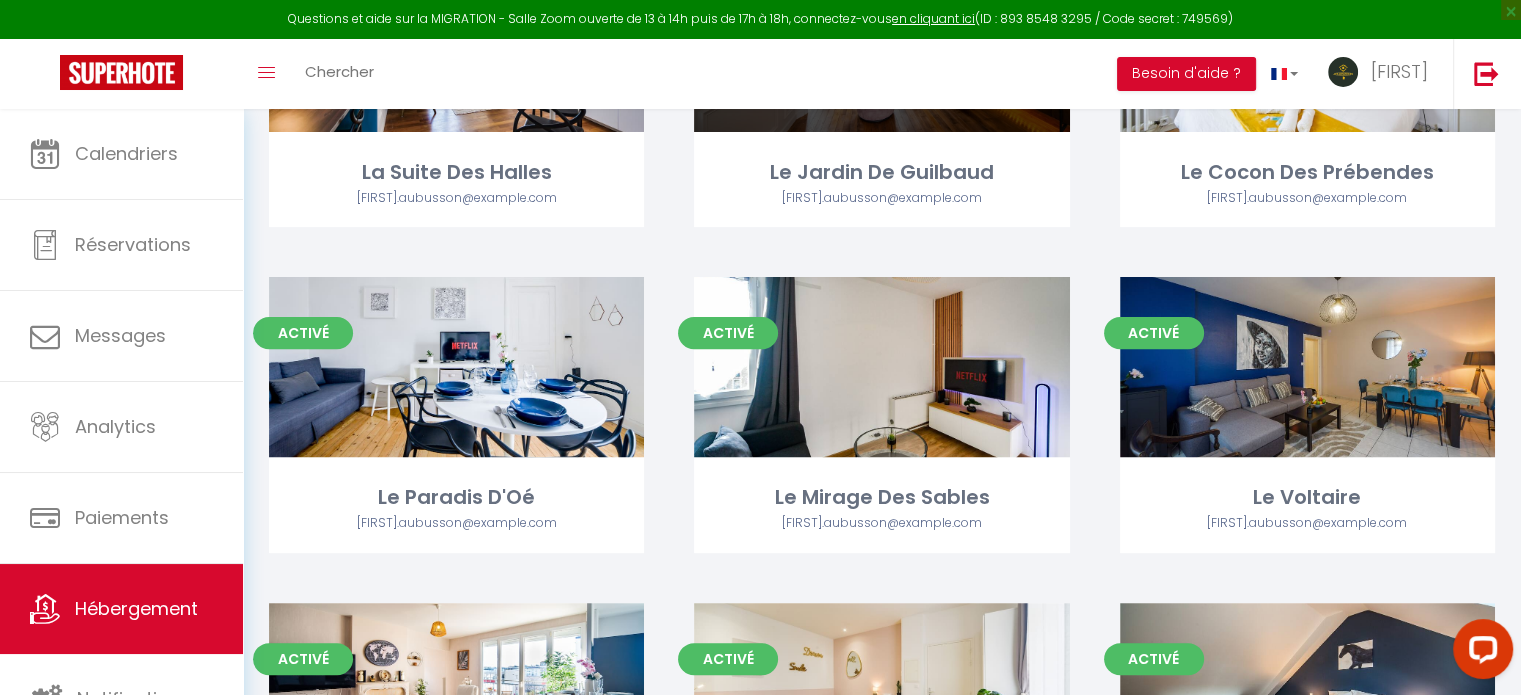 scroll, scrollTop: 800, scrollLeft: 0, axis: vertical 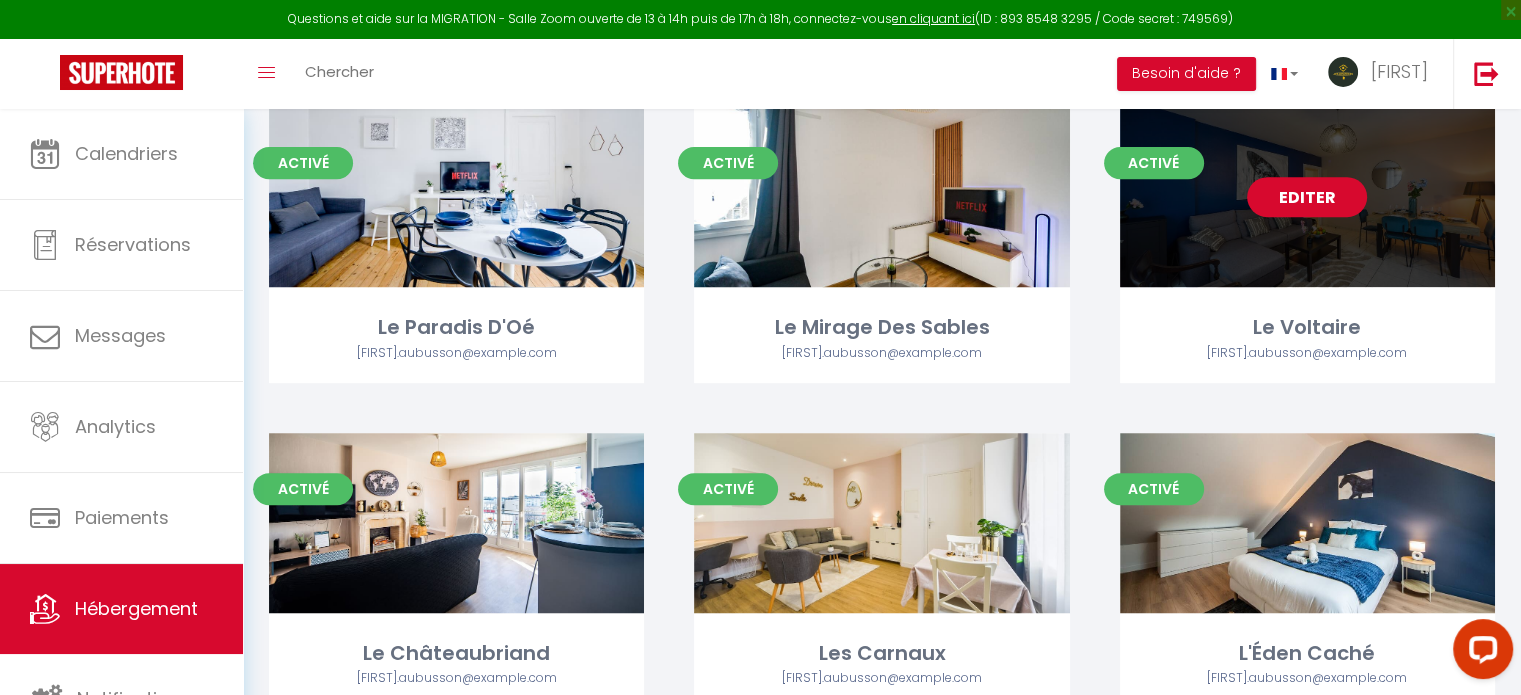 click on "Editer" at bounding box center (1307, 197) 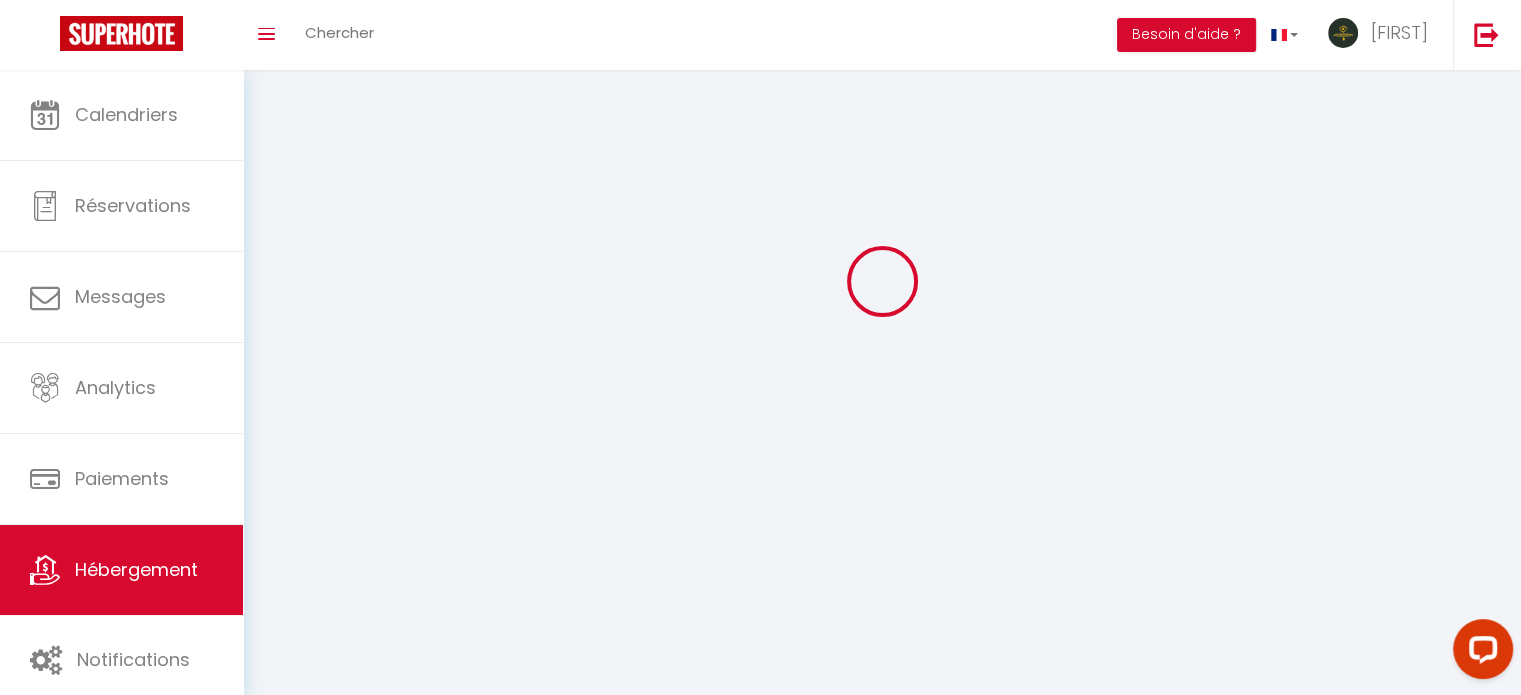 scroll, scrollTop: 0, scrollLeft: 0, axis: both 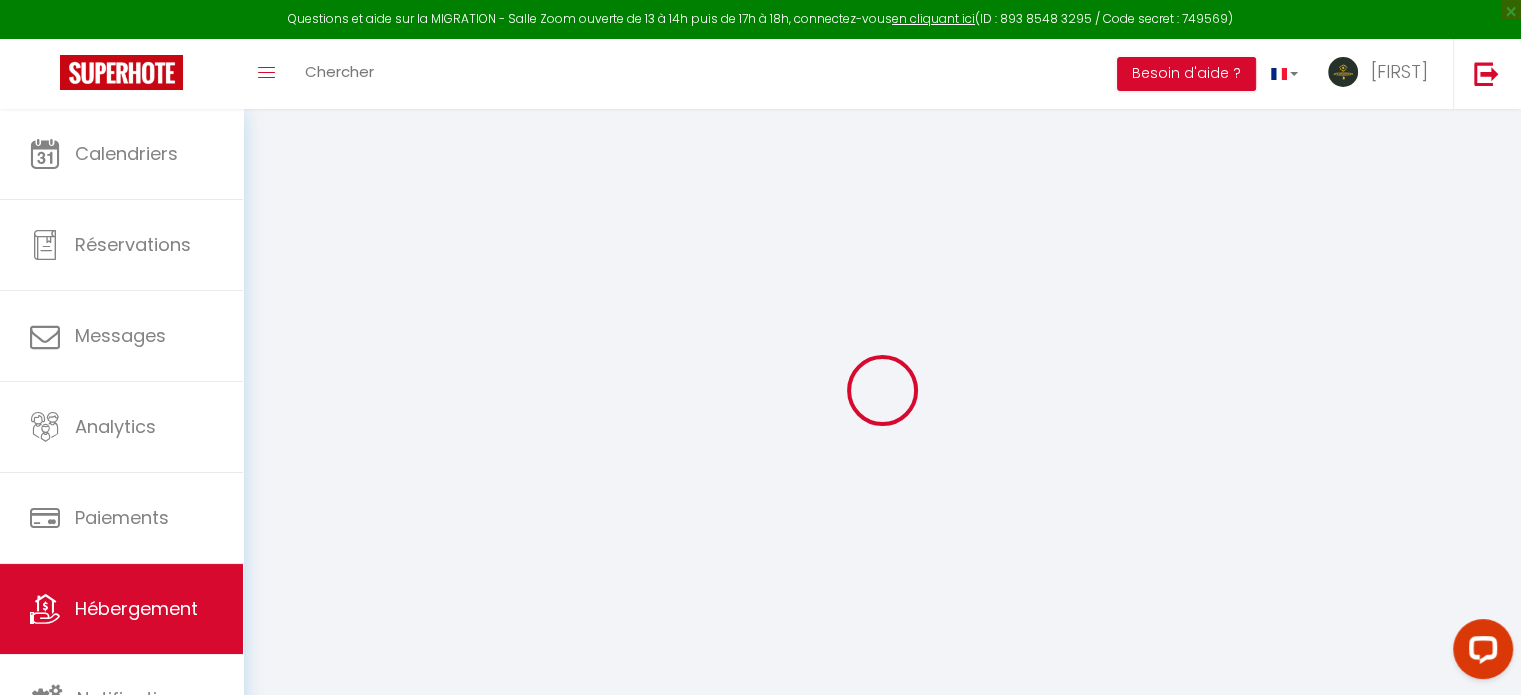 select 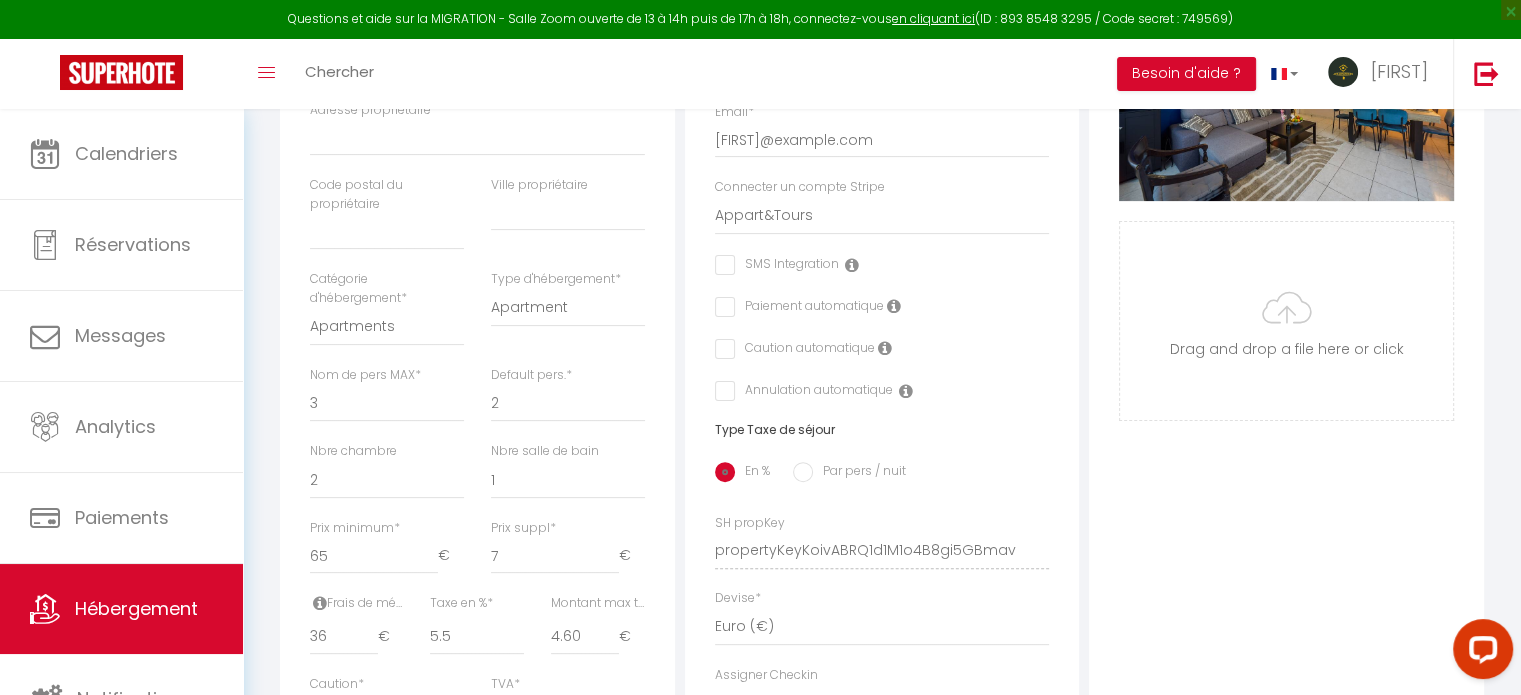 scroll, scrollTop: 0, scrollLeft: 0, axis: both 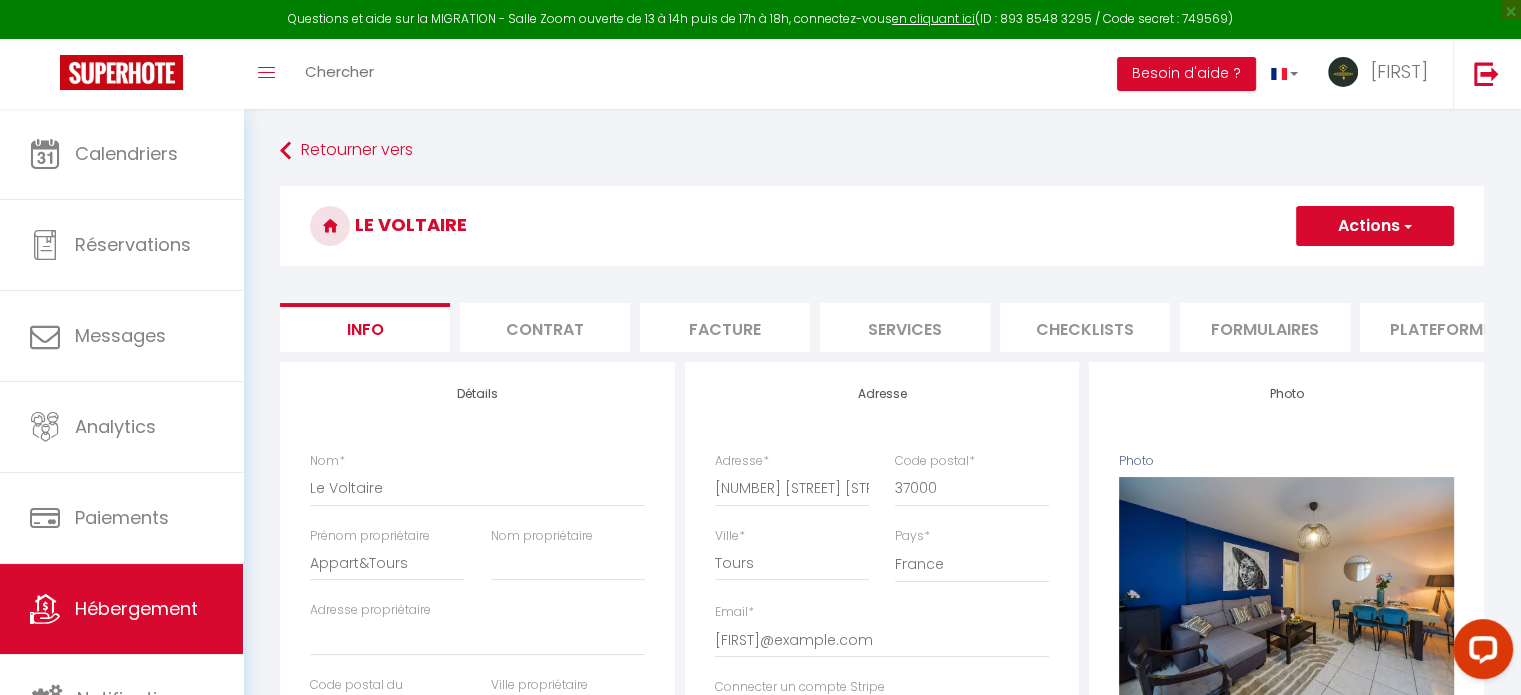 click on "Plateformes" at bounding box center (1445, 327) 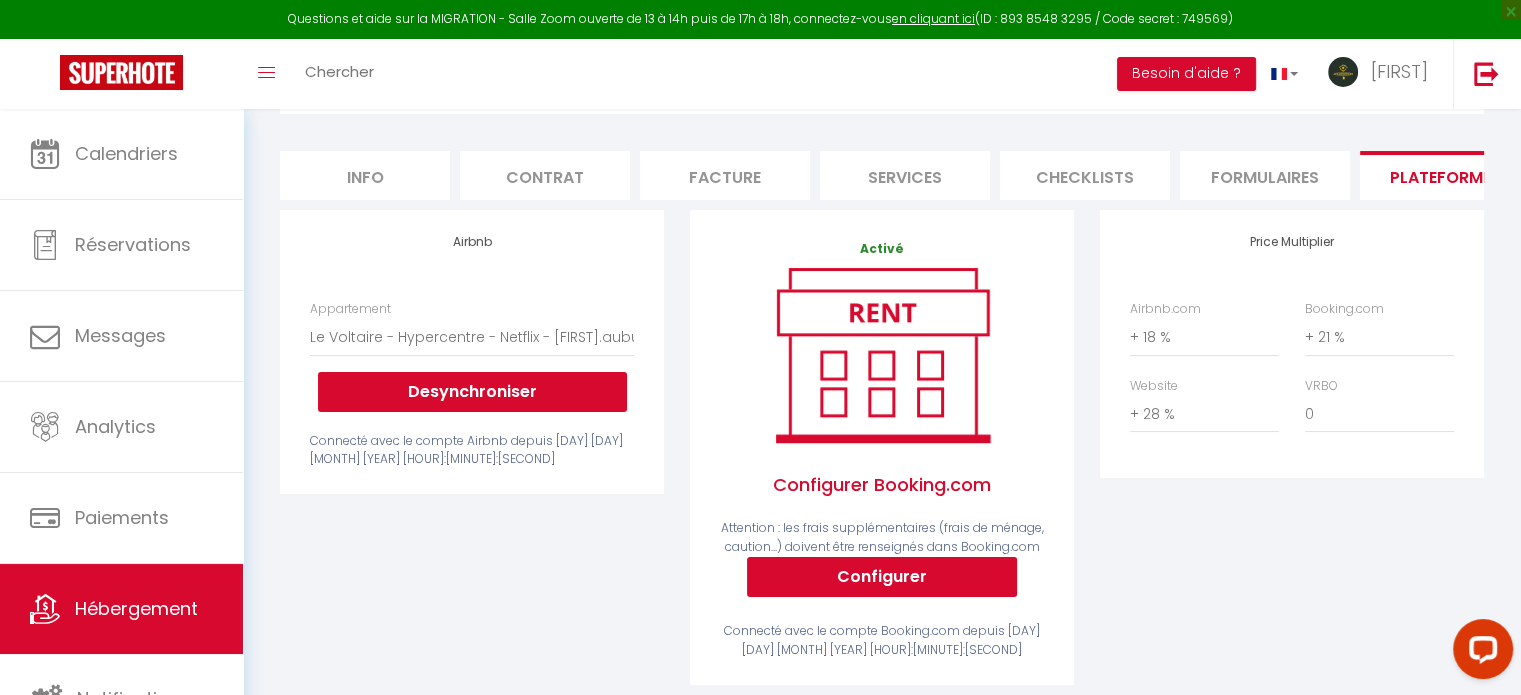 scroll, scrollTop: 0, scrollLeft: 0, axis: both 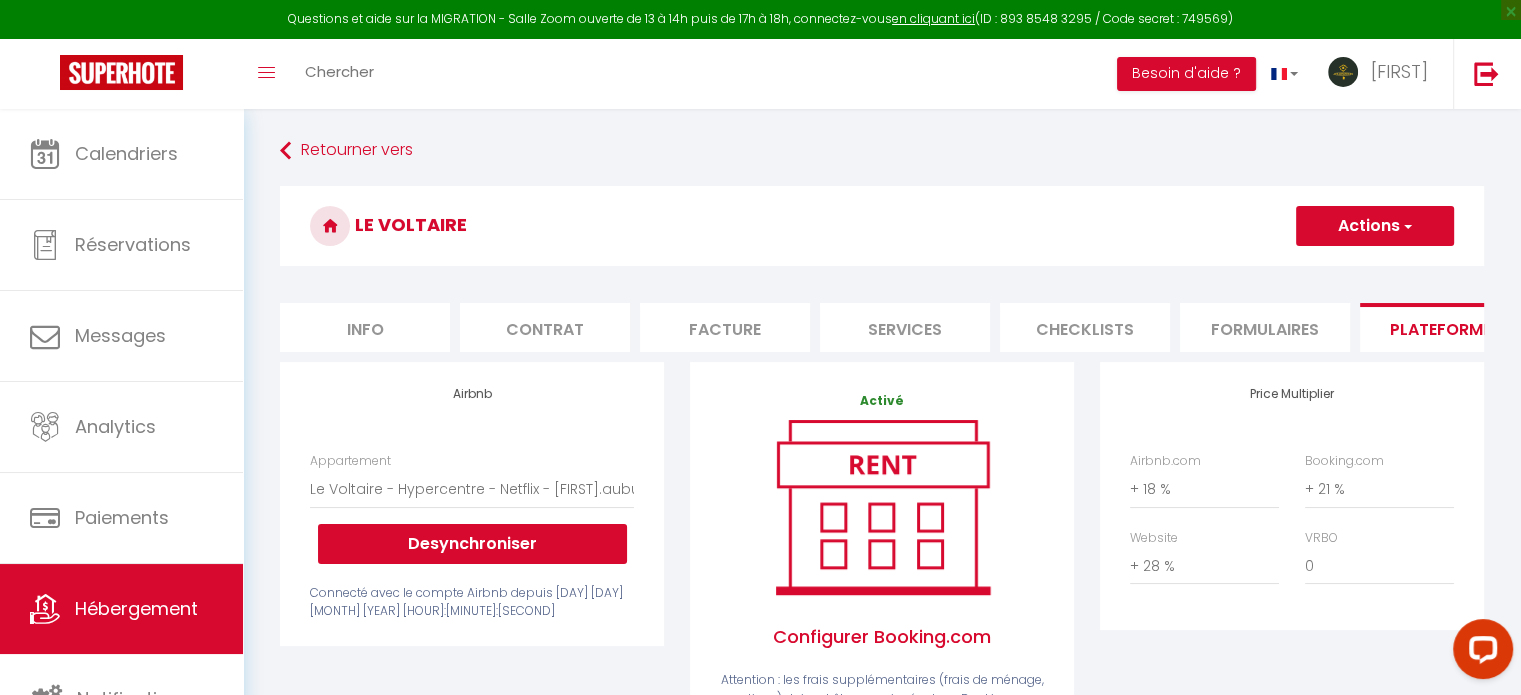 click on "Formulaires" at bounding box center [1265, 327] 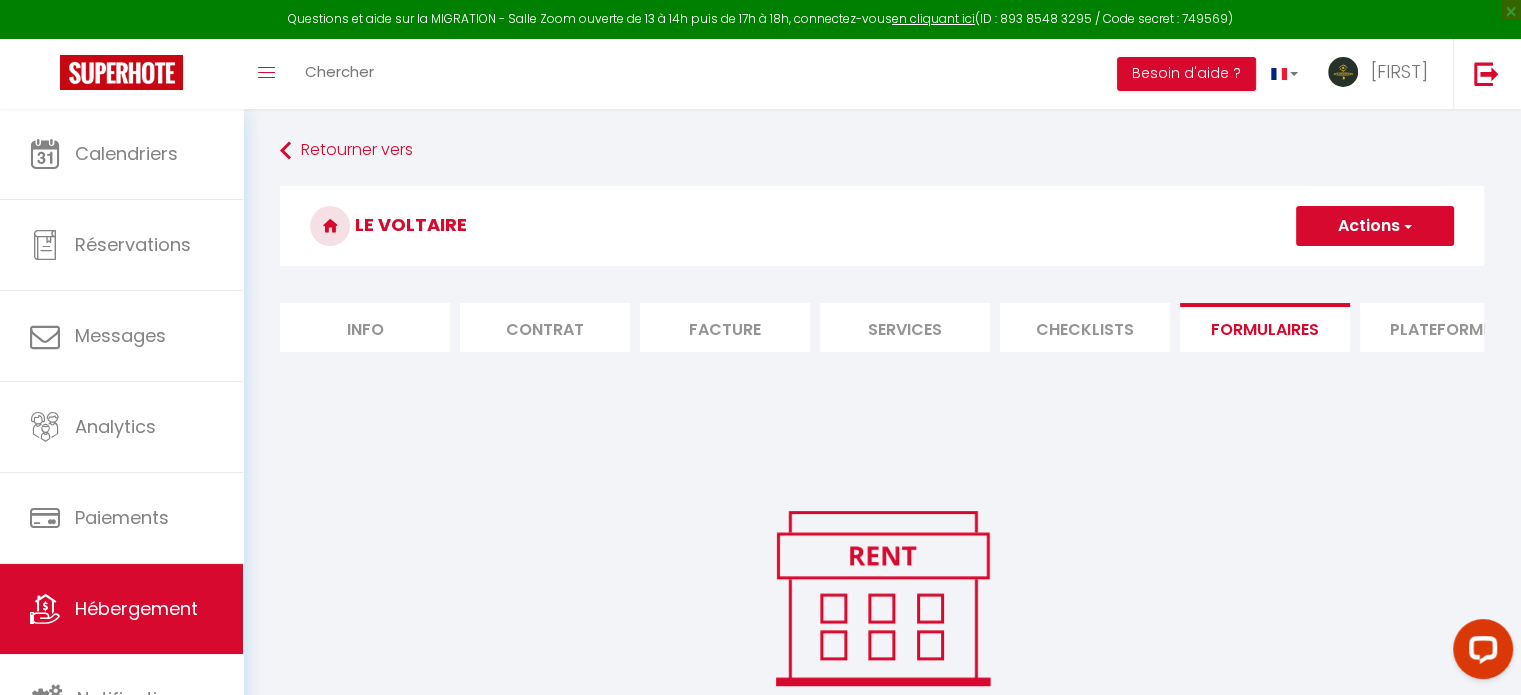 click on "Info
Contrat
Facture
Services
Checklists
Formulaires
Plateformes
Paramètres
website
Journal" at bounding box center [882, 327] 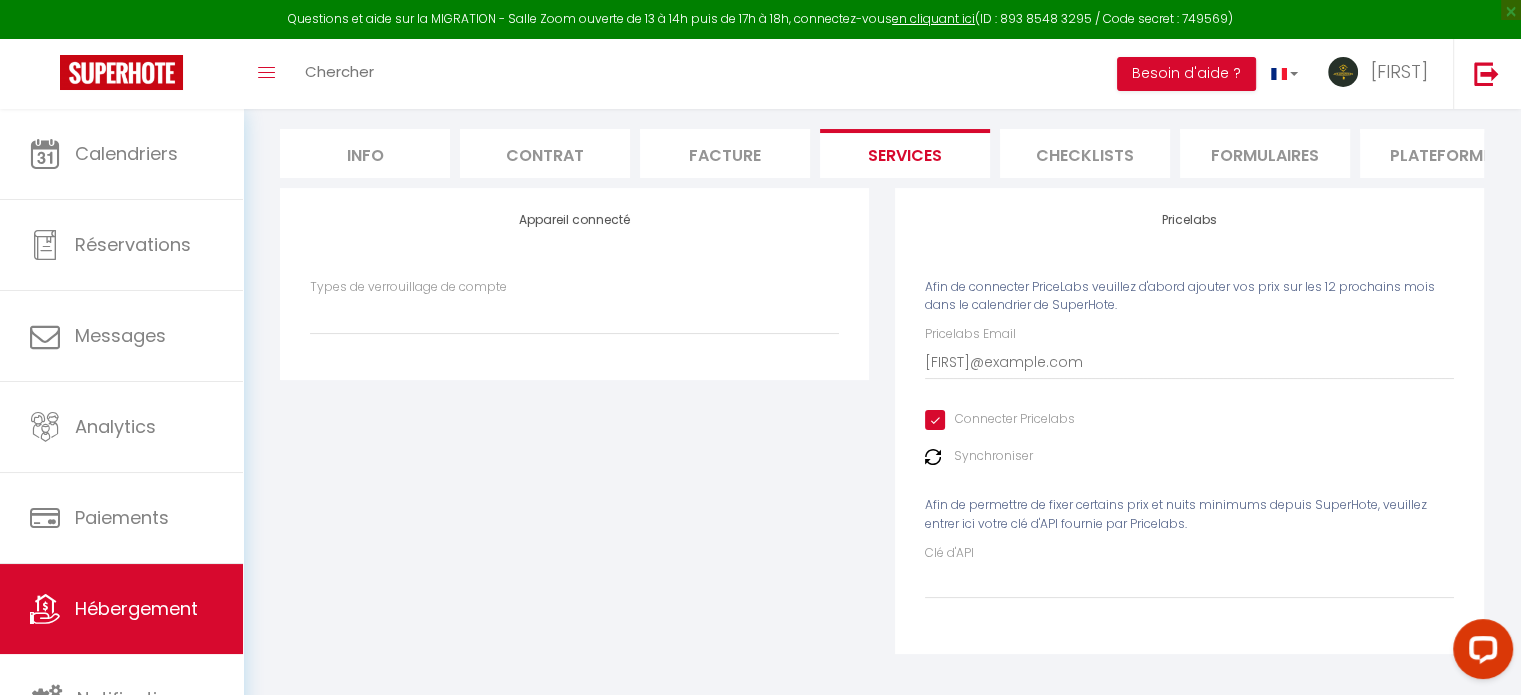 scroll, scrollTop: 197, scrollLeft: 0, axis: vertical 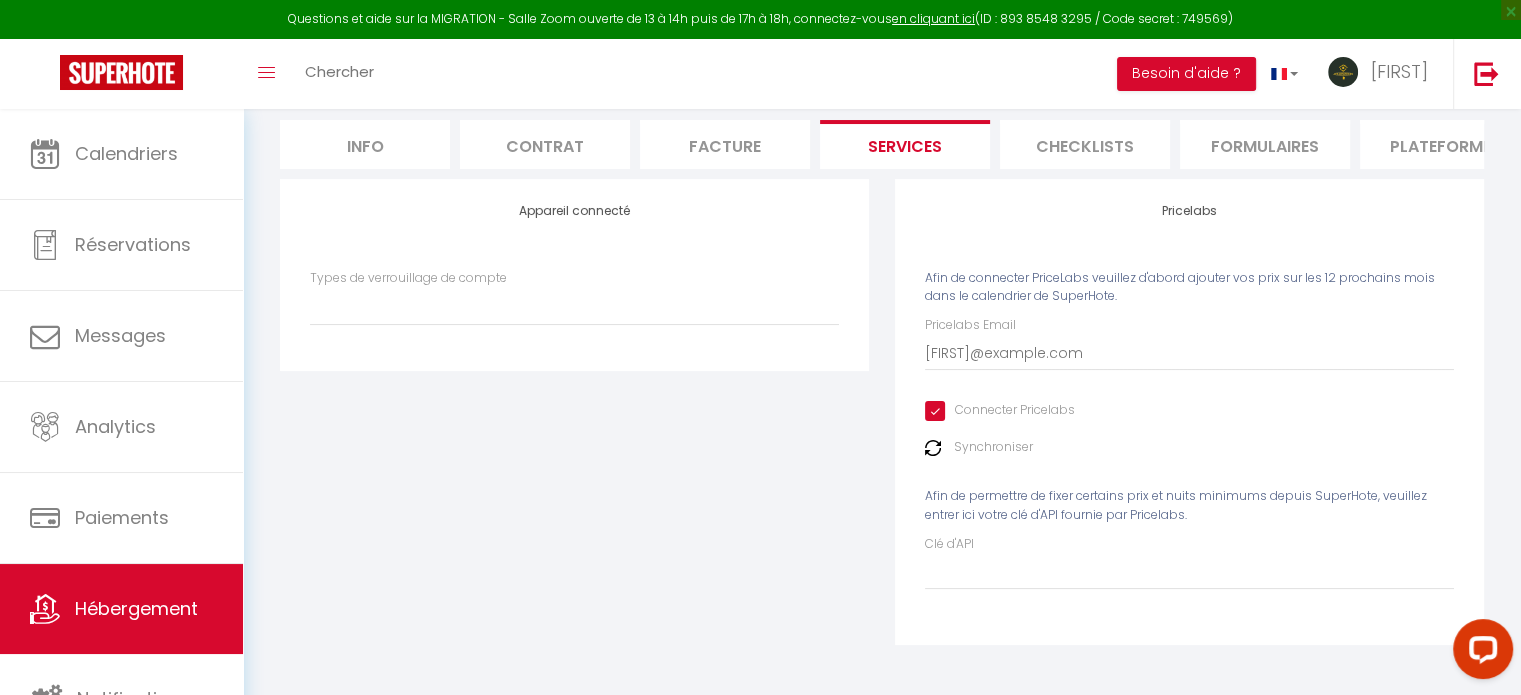 click at bounding box center [933, 448] 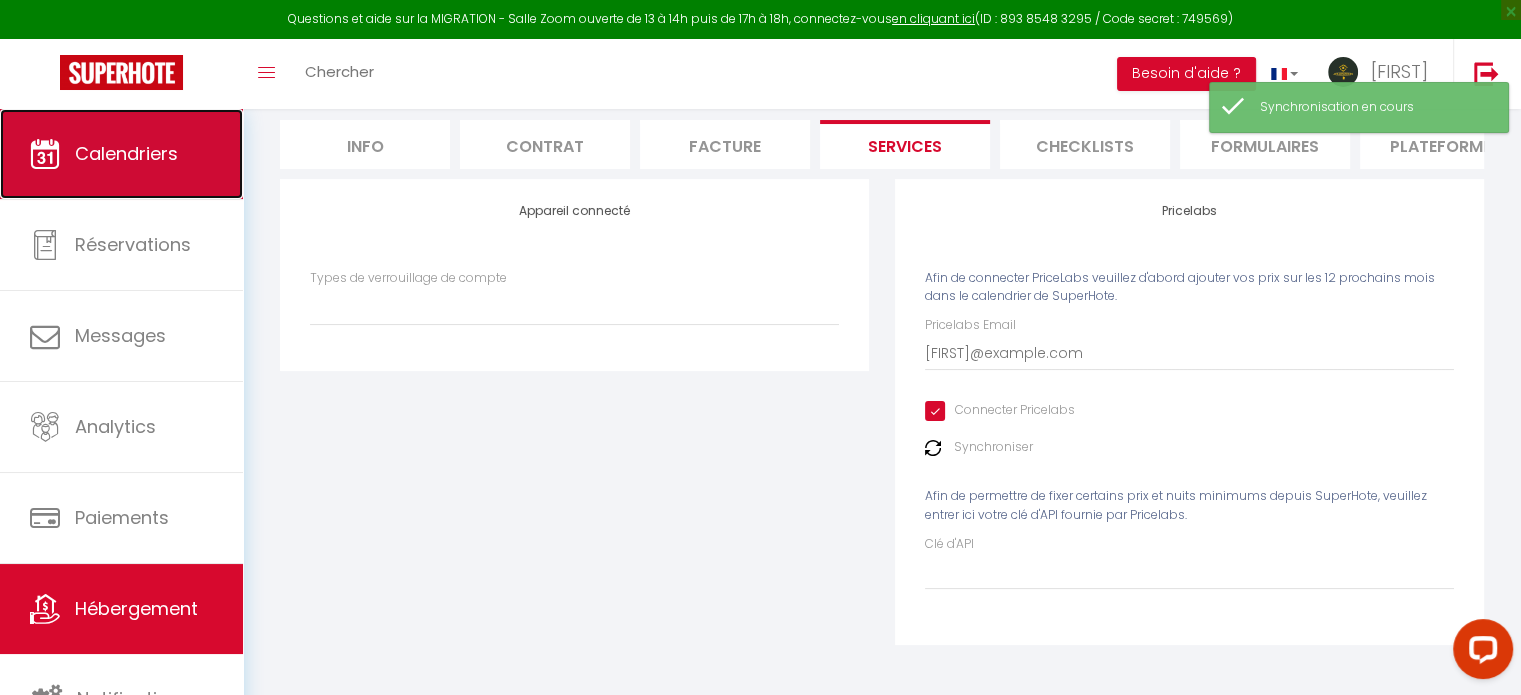 click on "Calendriers" at bounding box center (121, 154) 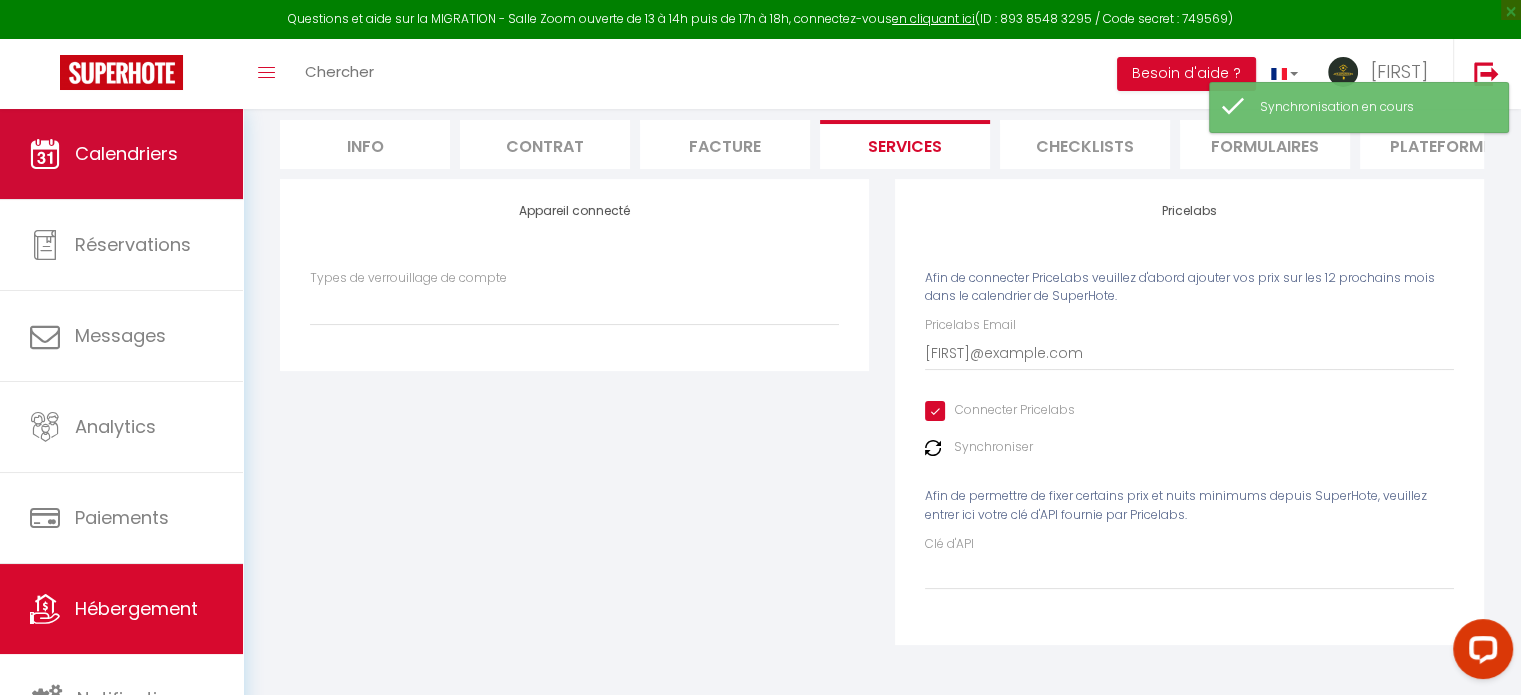 scroll, scrollTop: 0, scrollLeft: 0, axis: both 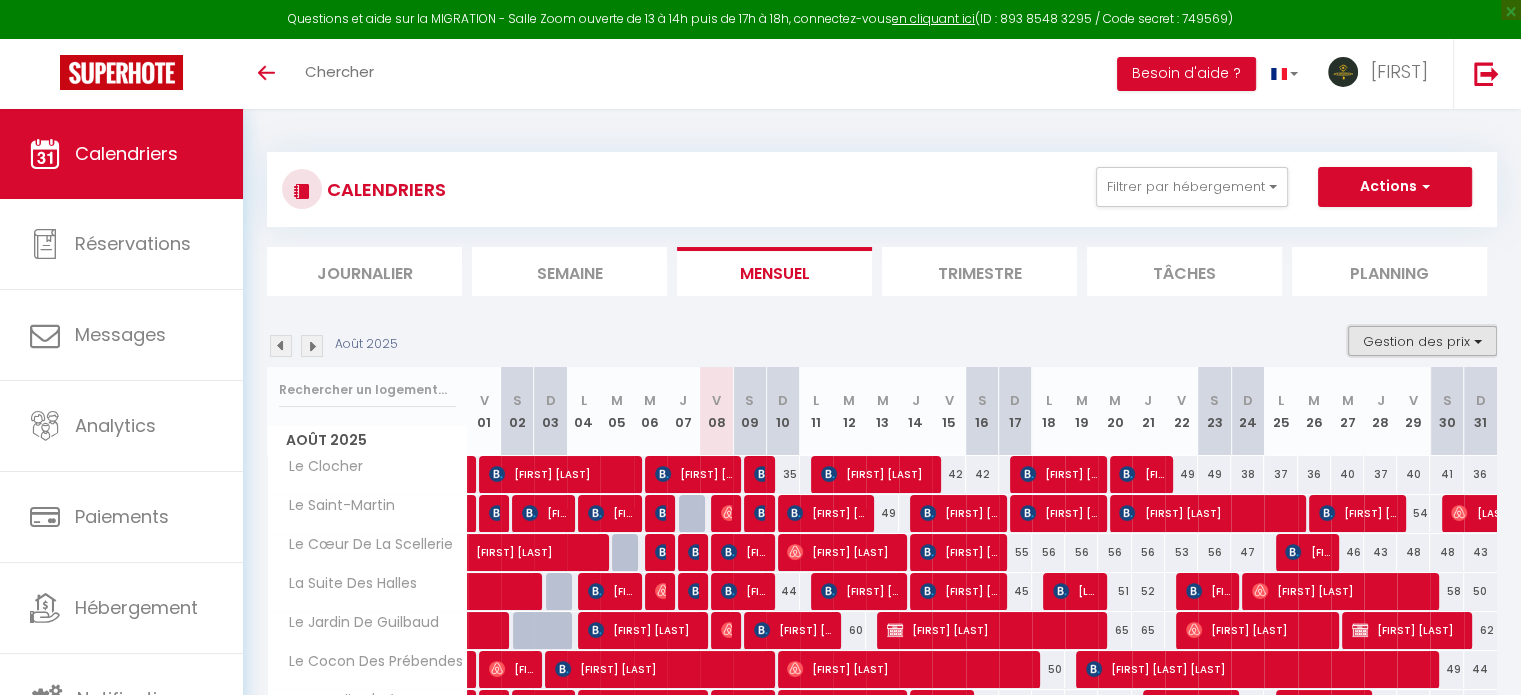 click on "Gestion des prix" at bounding box center (1422, 341) 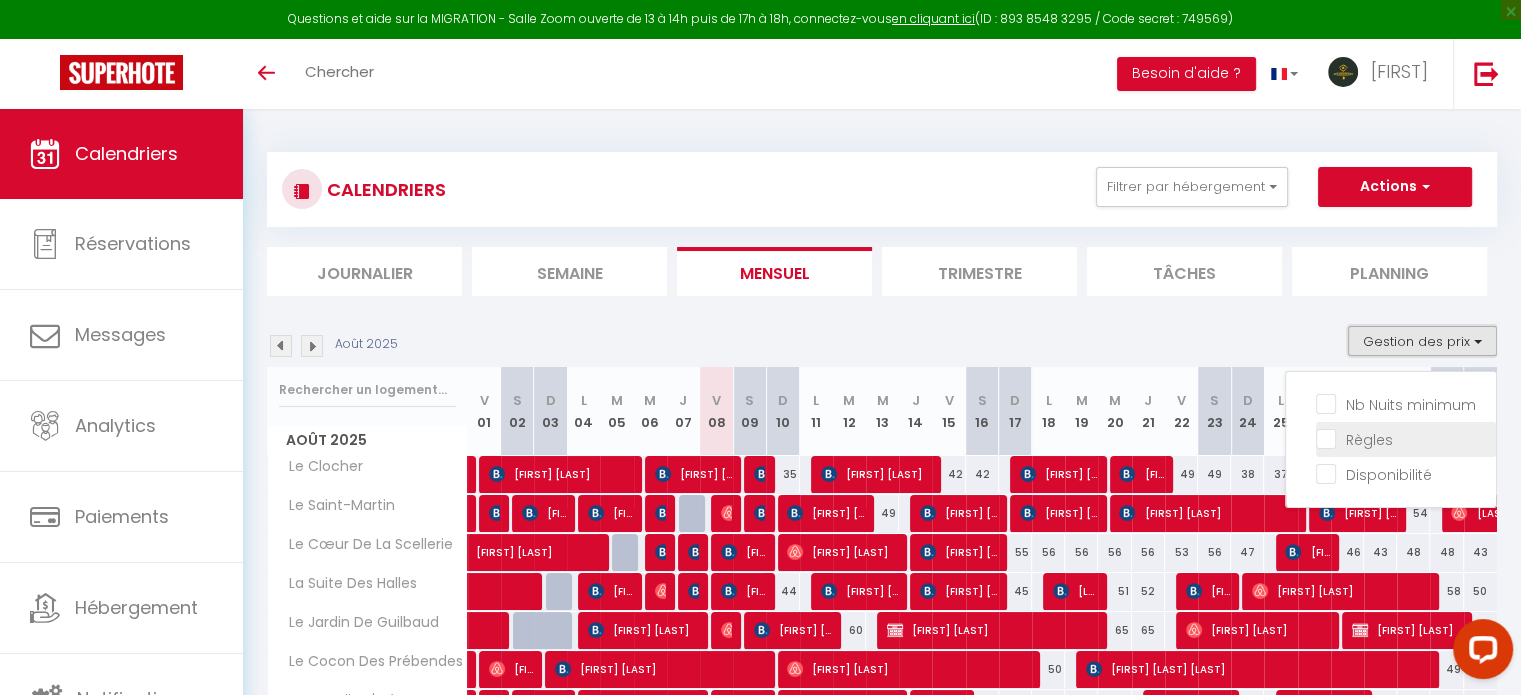 scroll, scrollTop: 0, scrollLeft: 0, axis: both 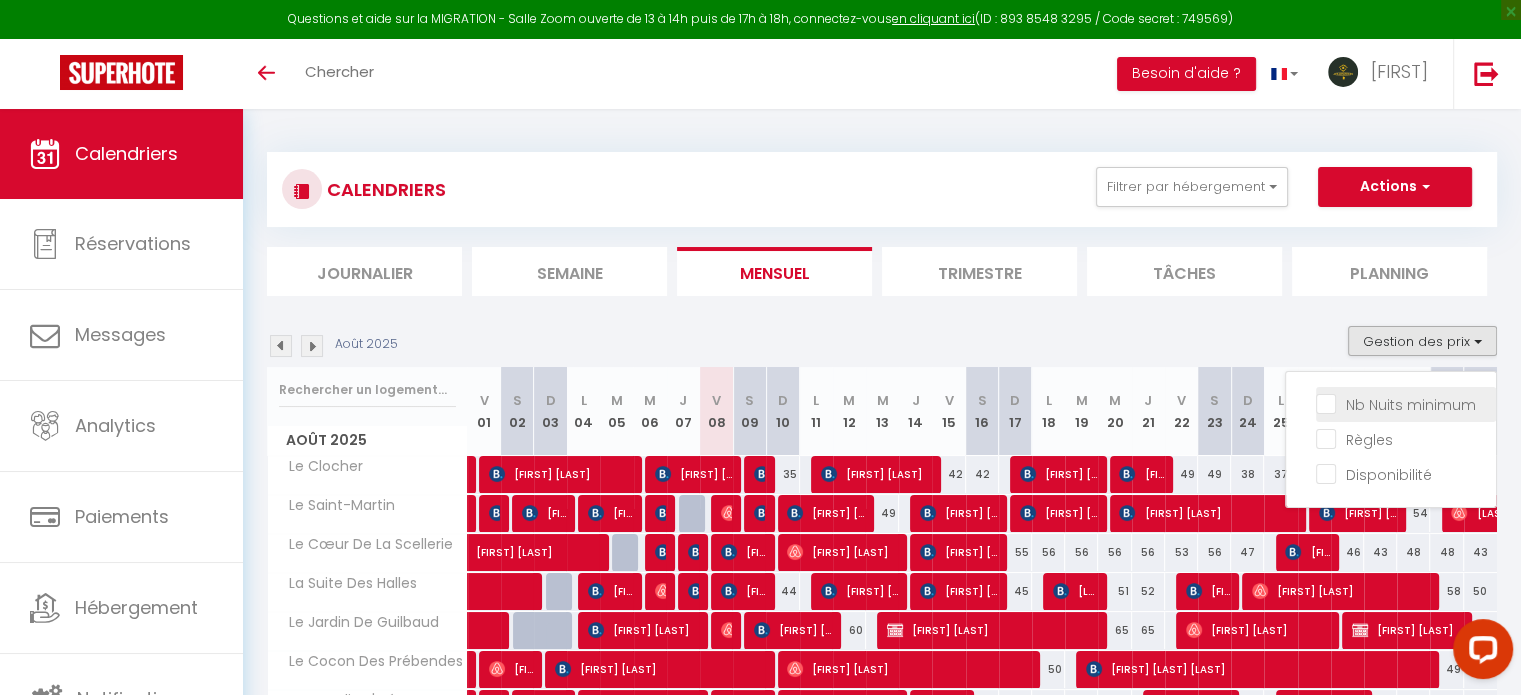 click on "Nb Nuits minimum" at bounding box center [1406, 403] 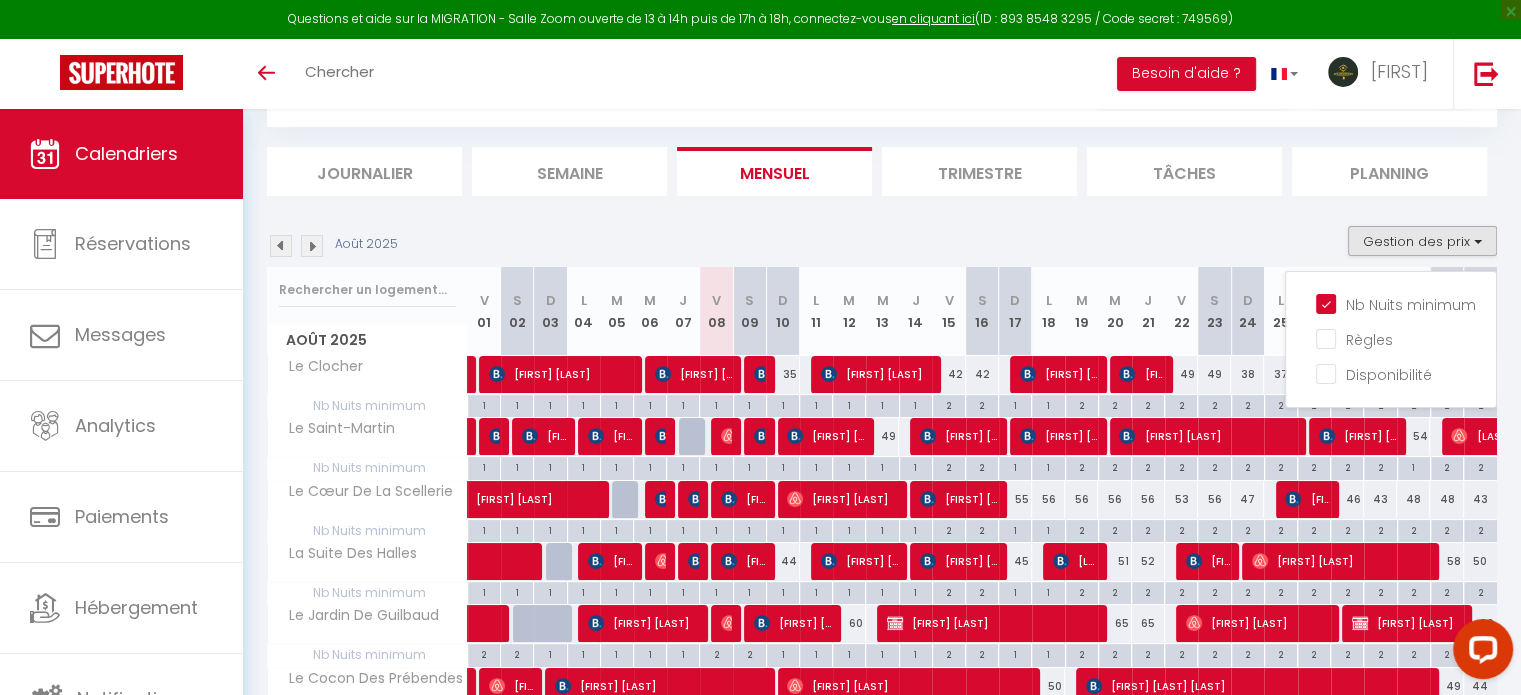 click on "Août 2025
Gestion des prix
Nb Nuits minimum   Règles   Disponibilité           Août 2025
V
01
S
02
D
03
L
04
M
05
M
06
J
07
V
08
S
09
D
10
L
11
M
12
M
13
J   V" at bounding box center (882, 647) 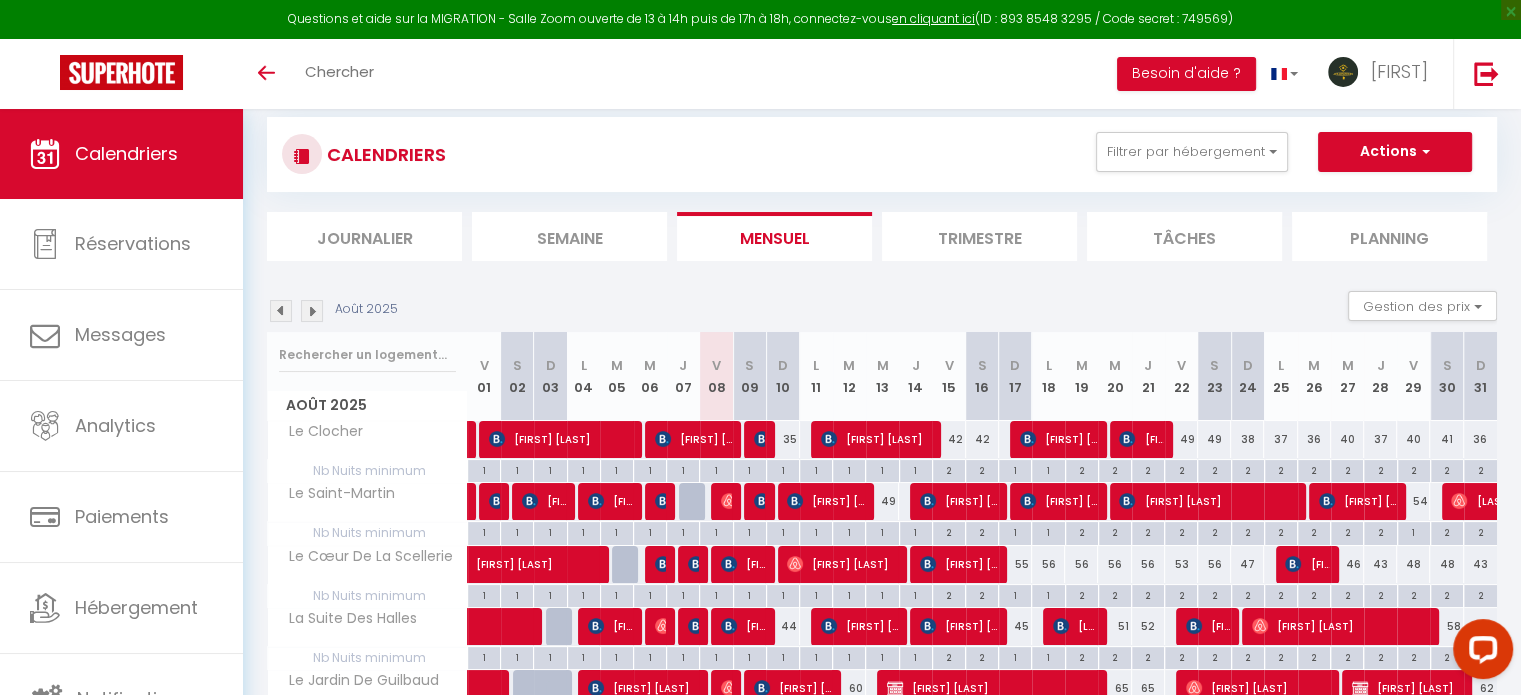 scroll, scrollTop: 0, scrollLeft: 0, axis: both 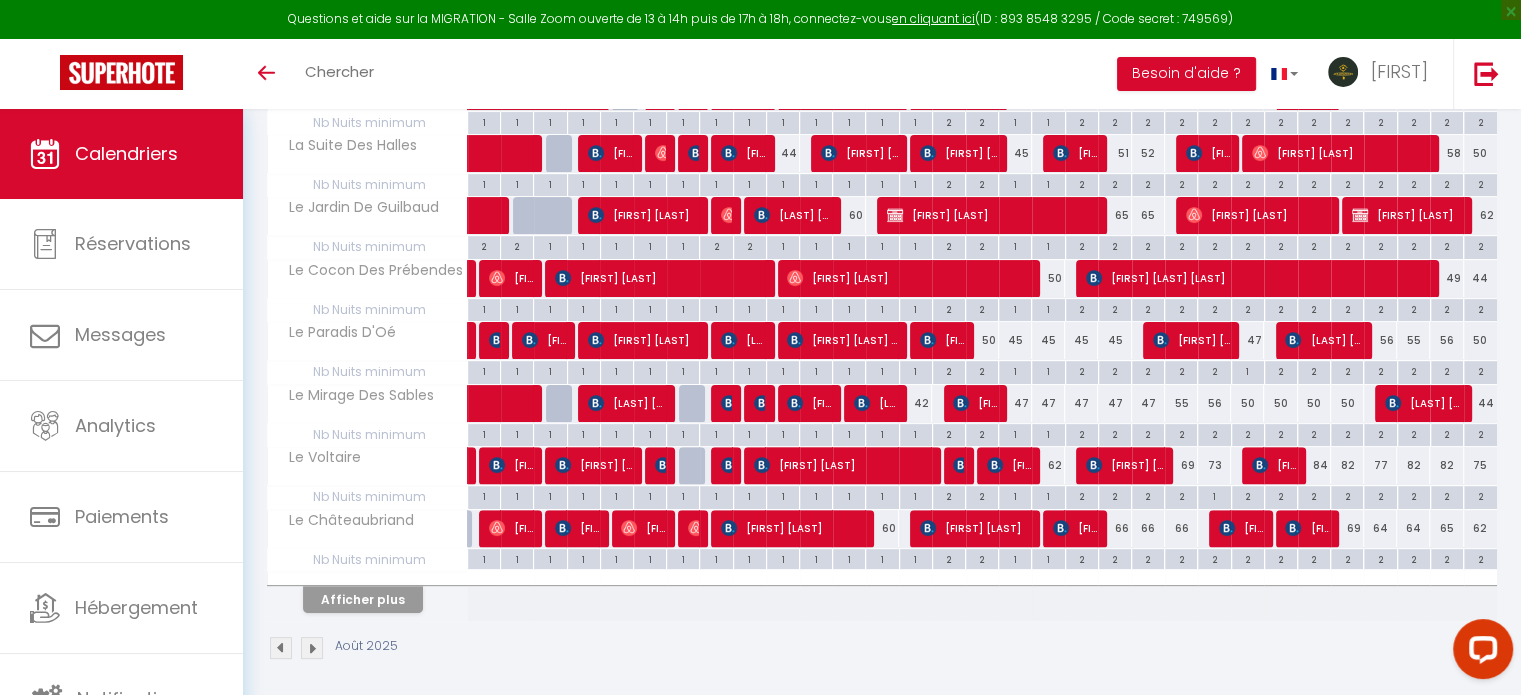 click on "2" at bounding box center (1213, 435) 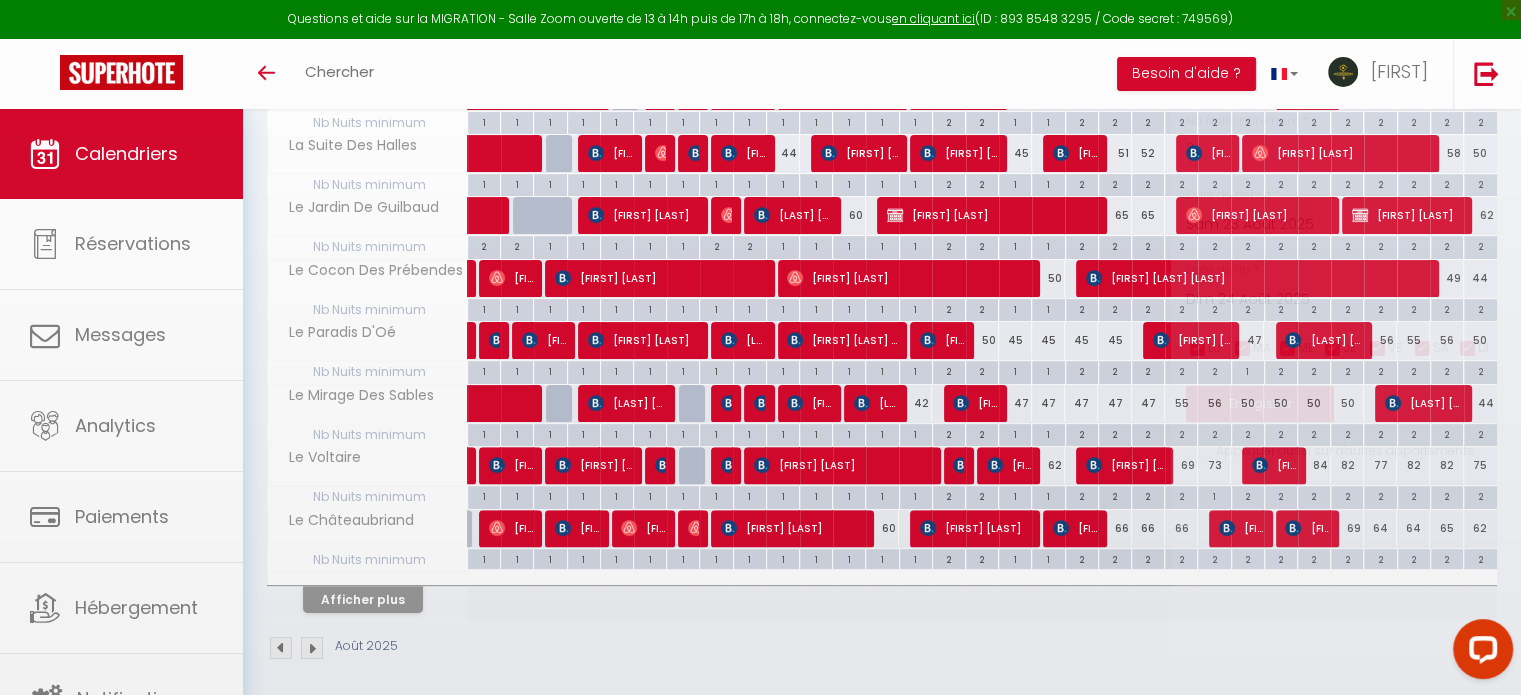 click at bounding box center [760, 347] 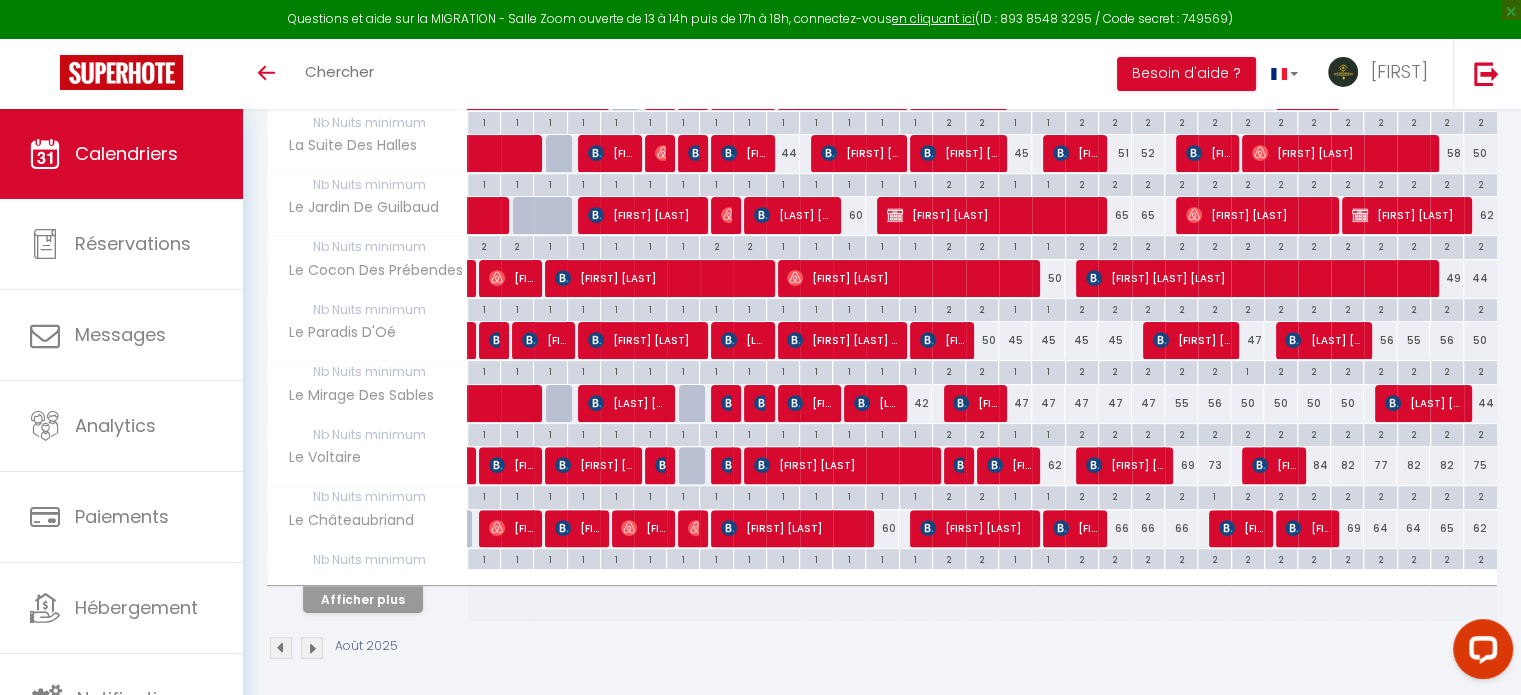 click on "2" at bounding box center [1214, 433] 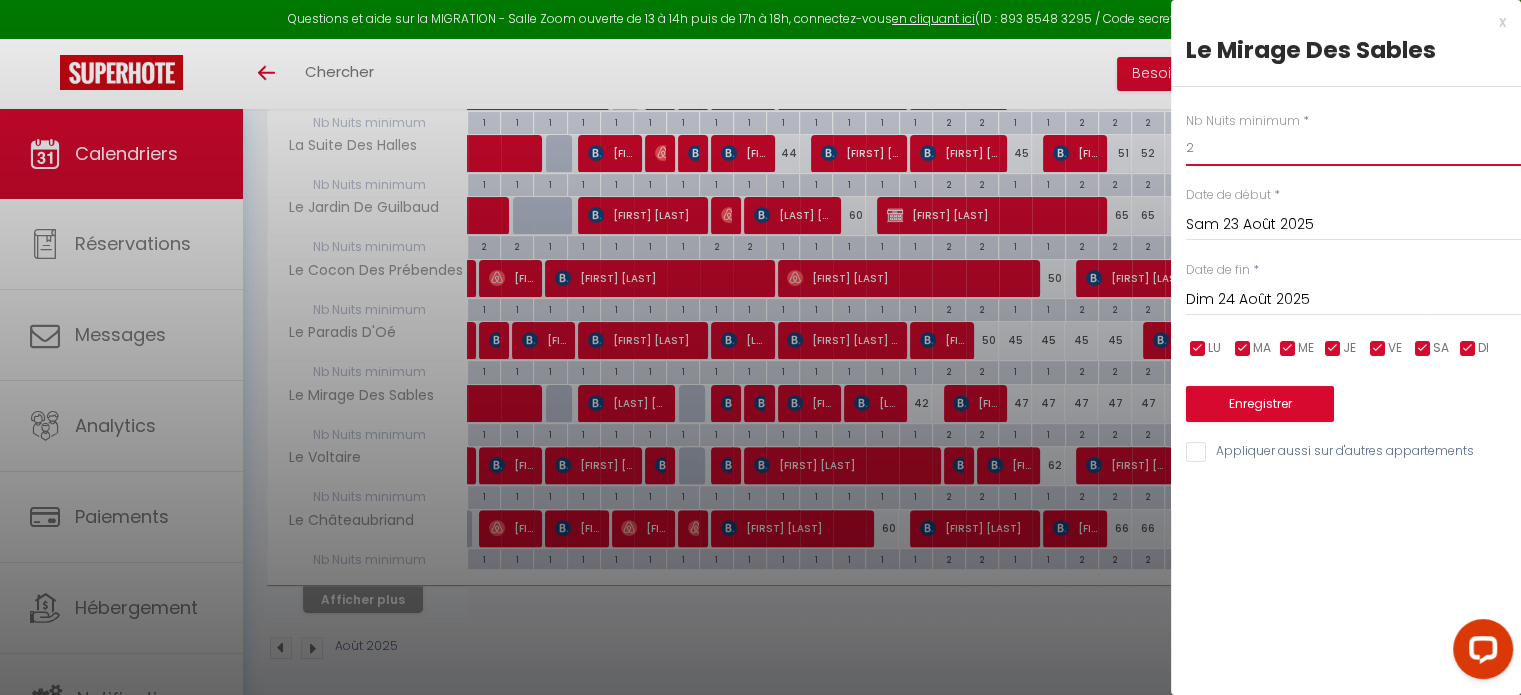 drag, startPoint x: 1222, startPoint y: 149, endPoint x: 1176, endPoint y: 154, distance: 46.270943 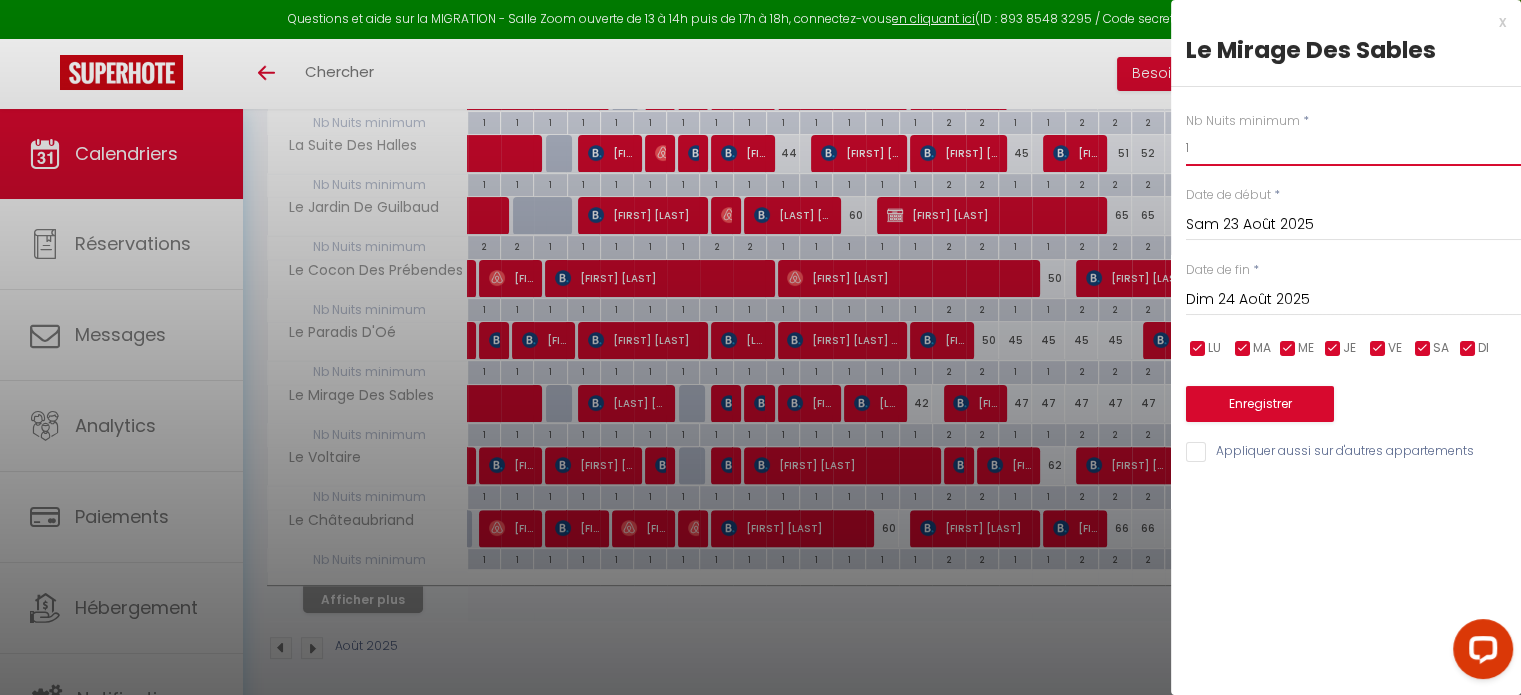 type on "1" 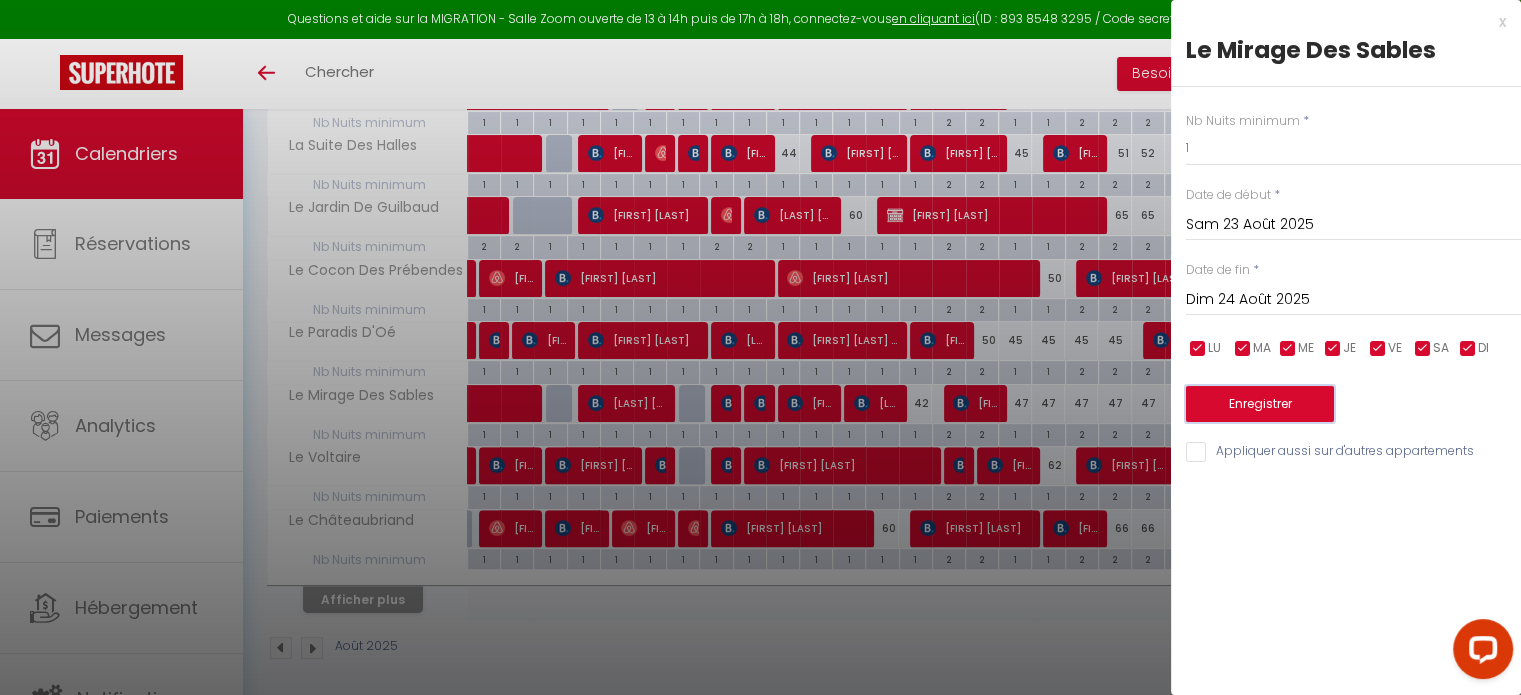 click on "Enregistrer" at bounding box center [1260, 404] 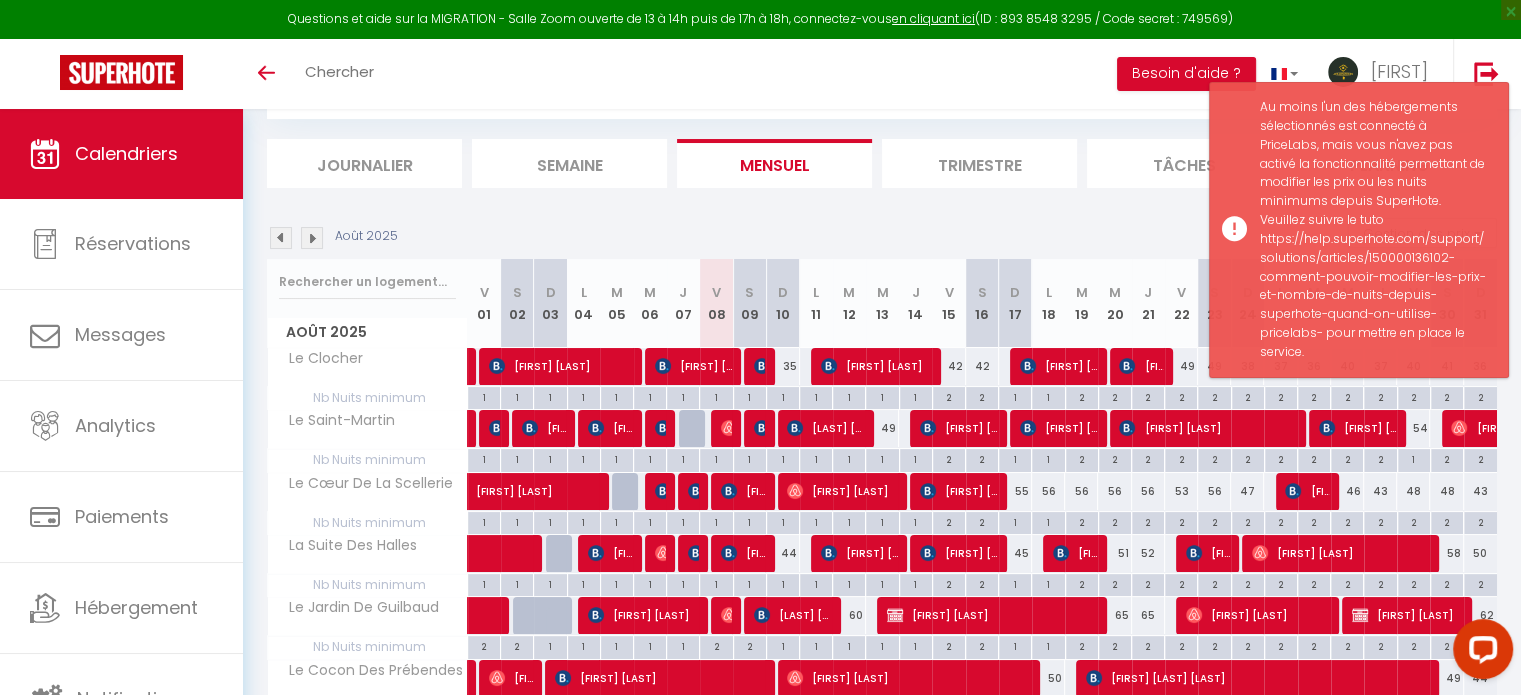 scroll, scrollTop: 508, scrollLeft: 0, axis: vertical 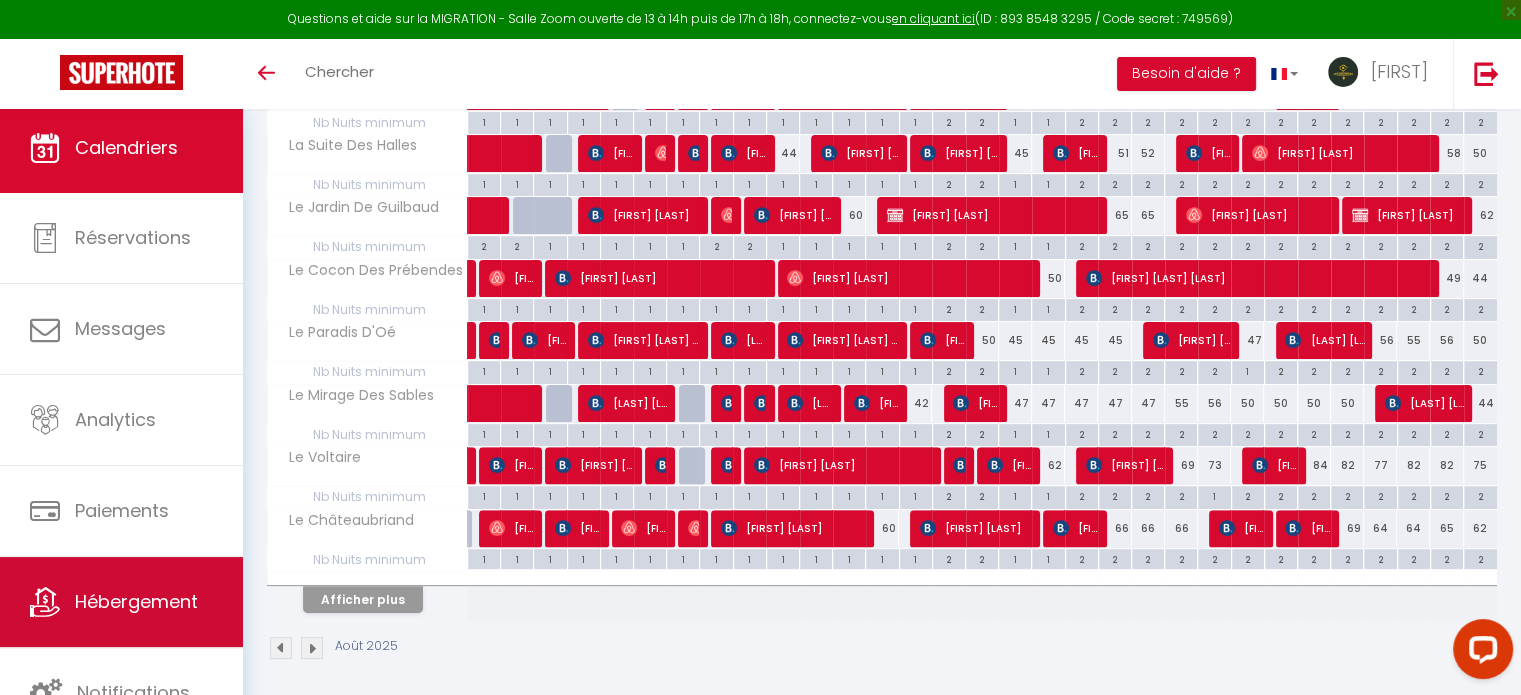 click at bounding box center [45, 602] 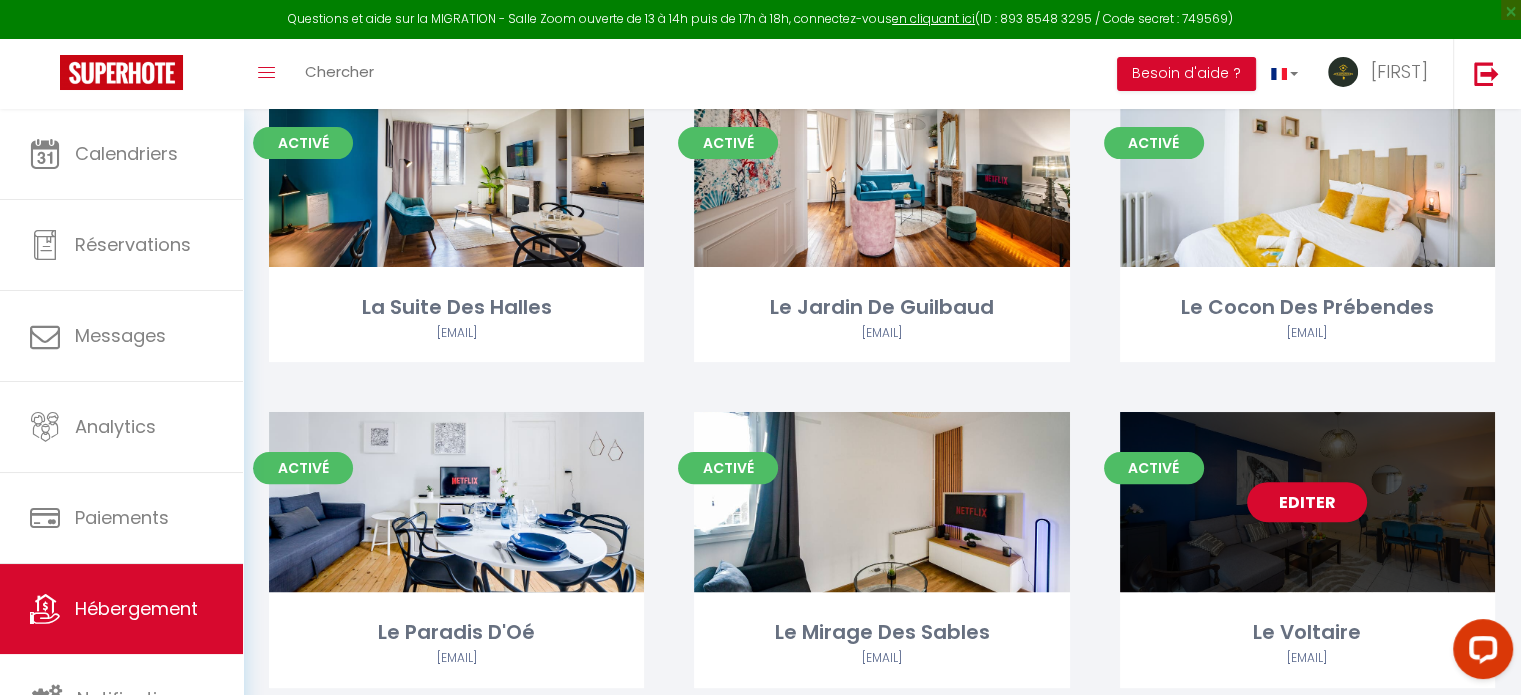 scroll, scrollTop: 600, scrollLeft: 0, axis: vertical 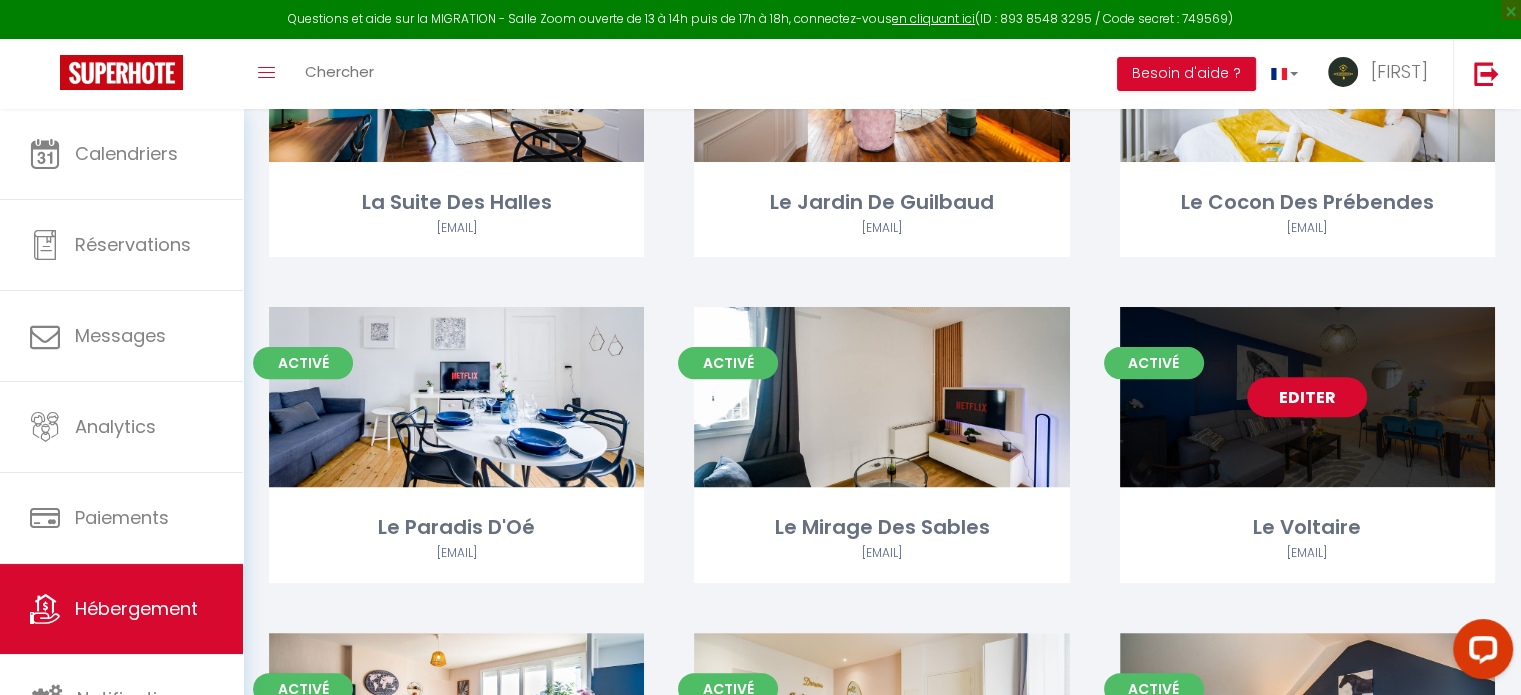 click on "Editer" at bounding box center [1307, 397] 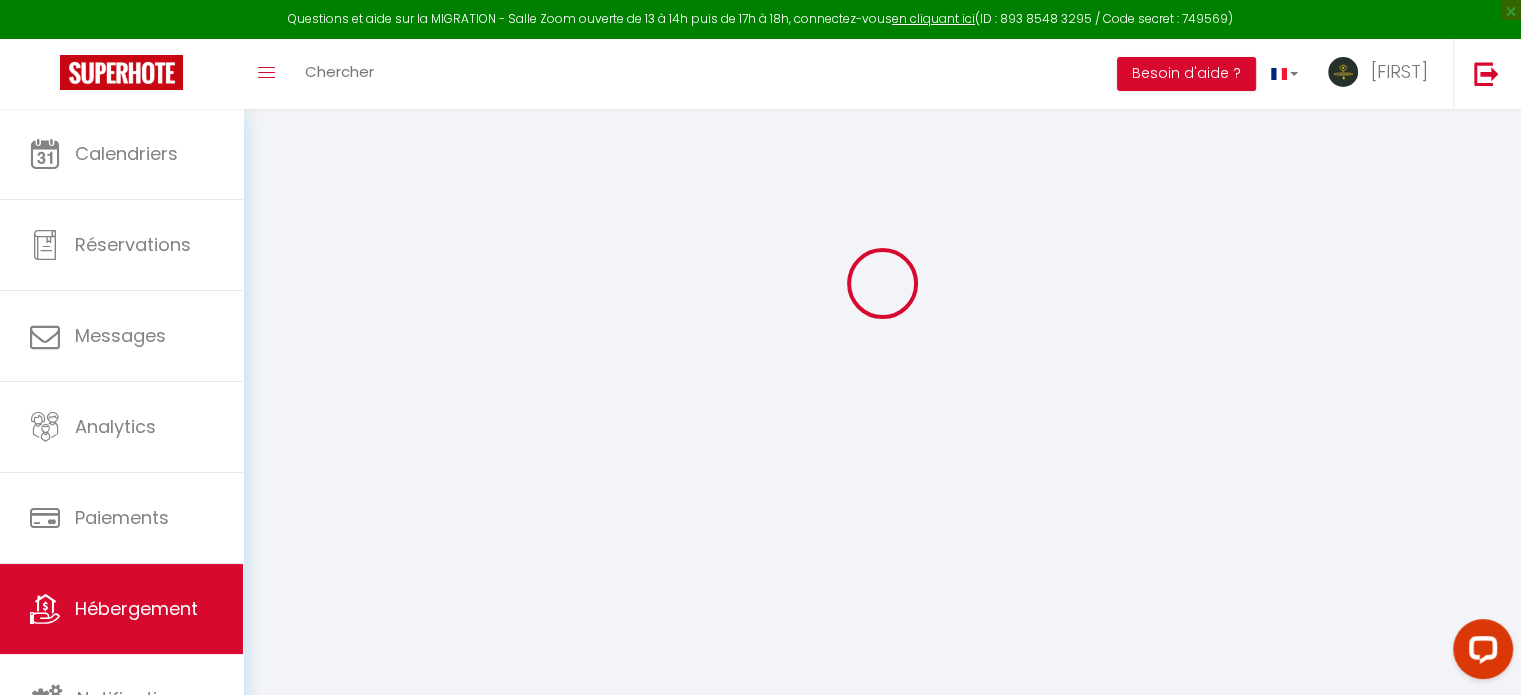 scroll, scrollTop: 108, scrollLeft: 0, axis: vertical 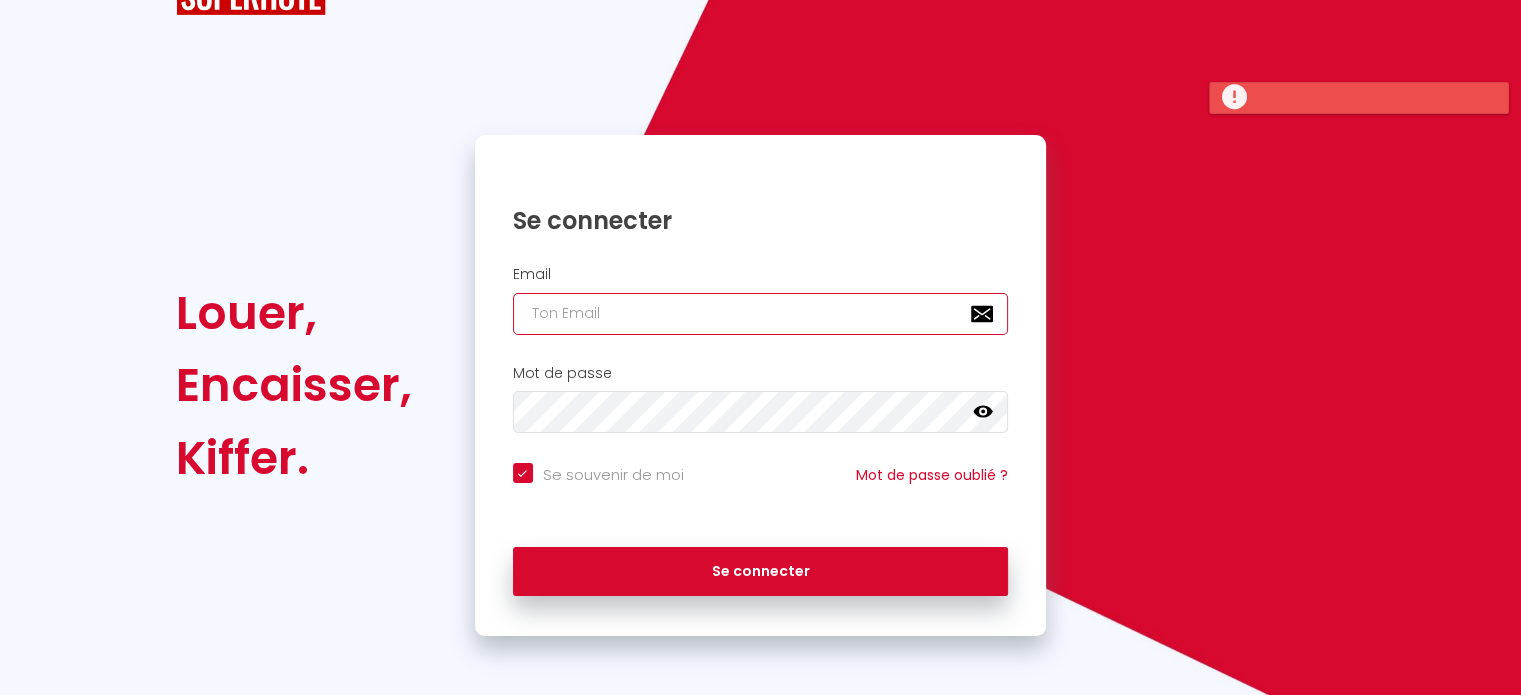 click at bounding box center [761, 314] 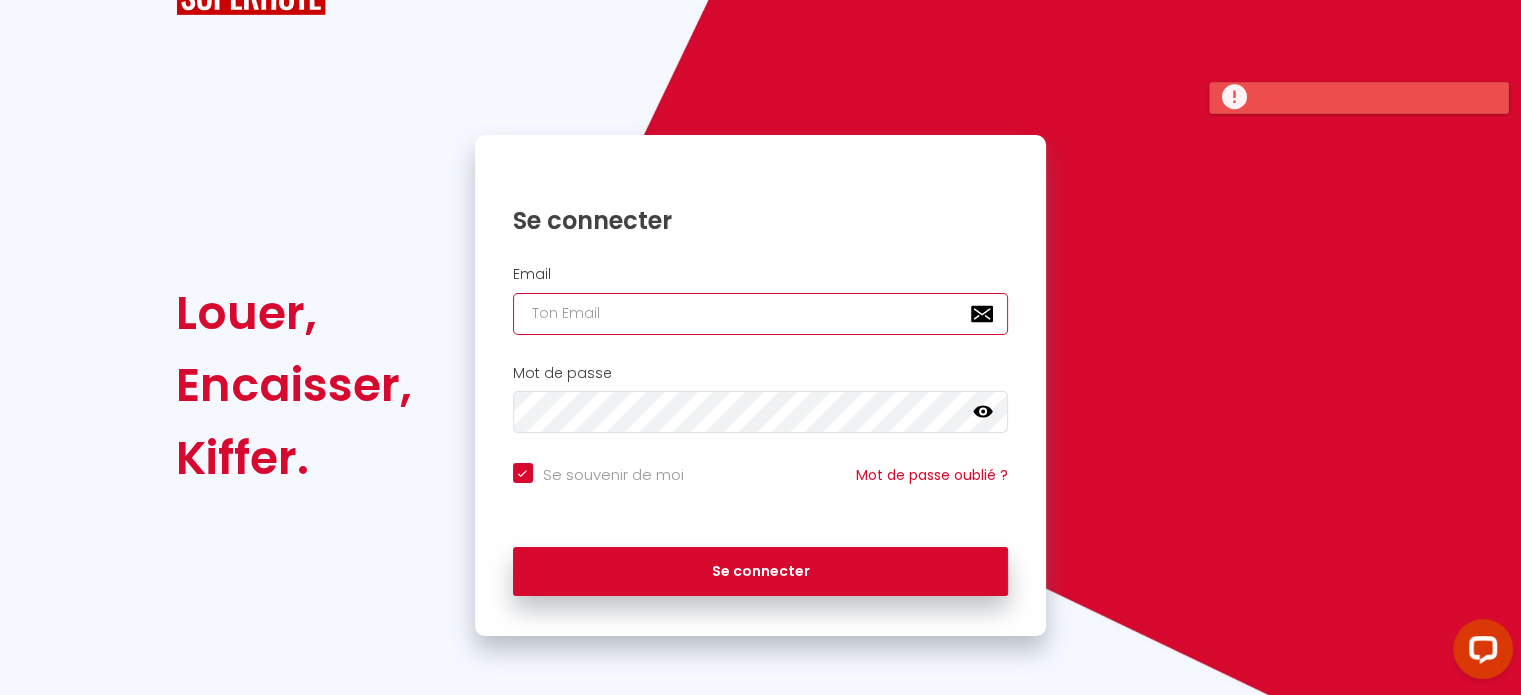 scroll, scrollTop: 0, scrollLeft: 0, axis: both 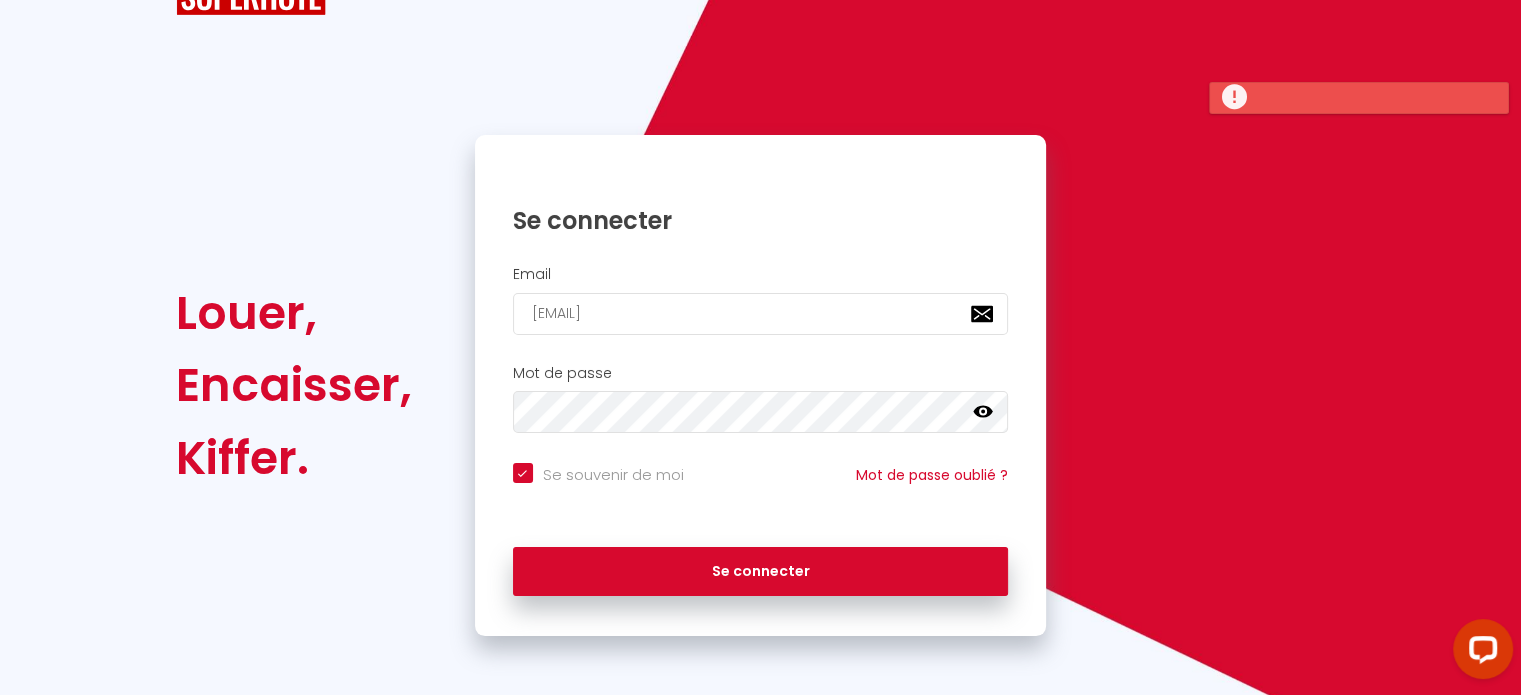 click on "Se connecter" at bounding box center [761, 572] 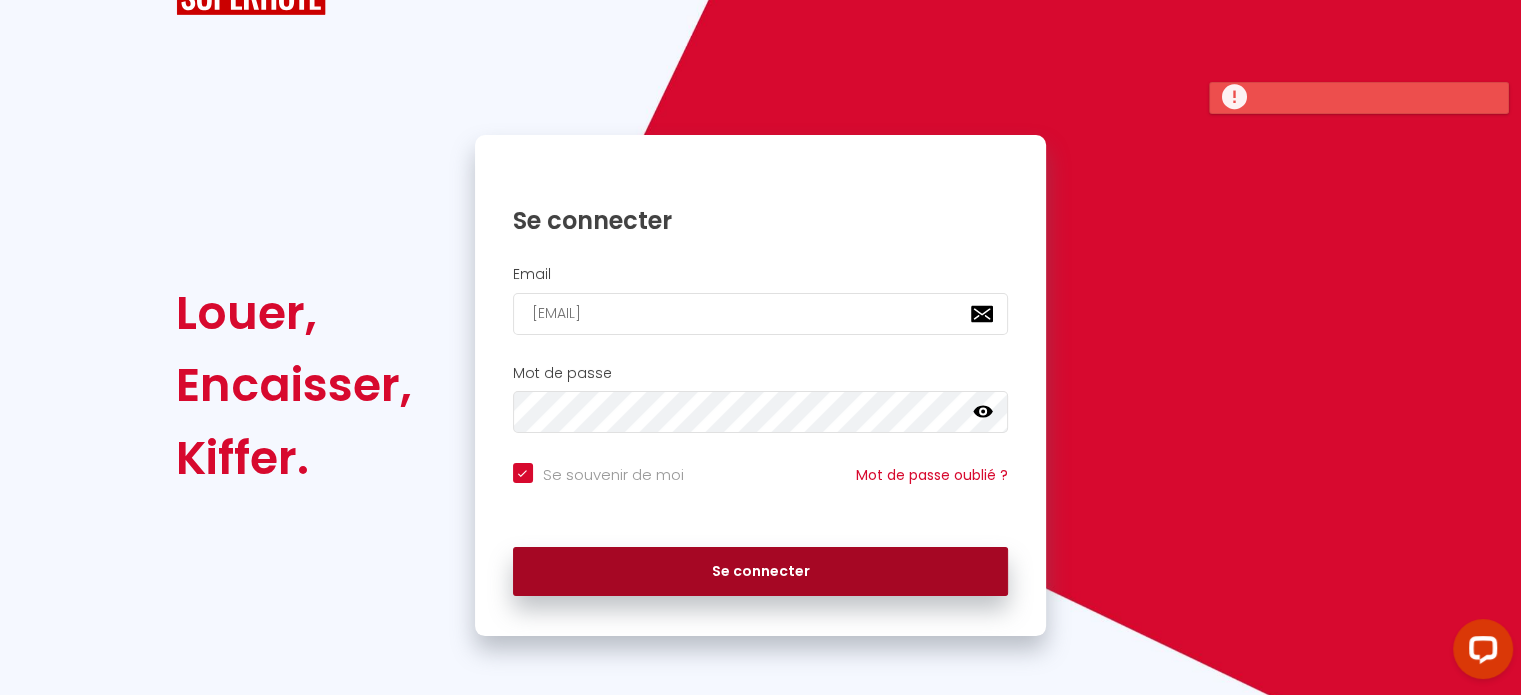 click on "Se connecter" at bounding box center [761, 572] 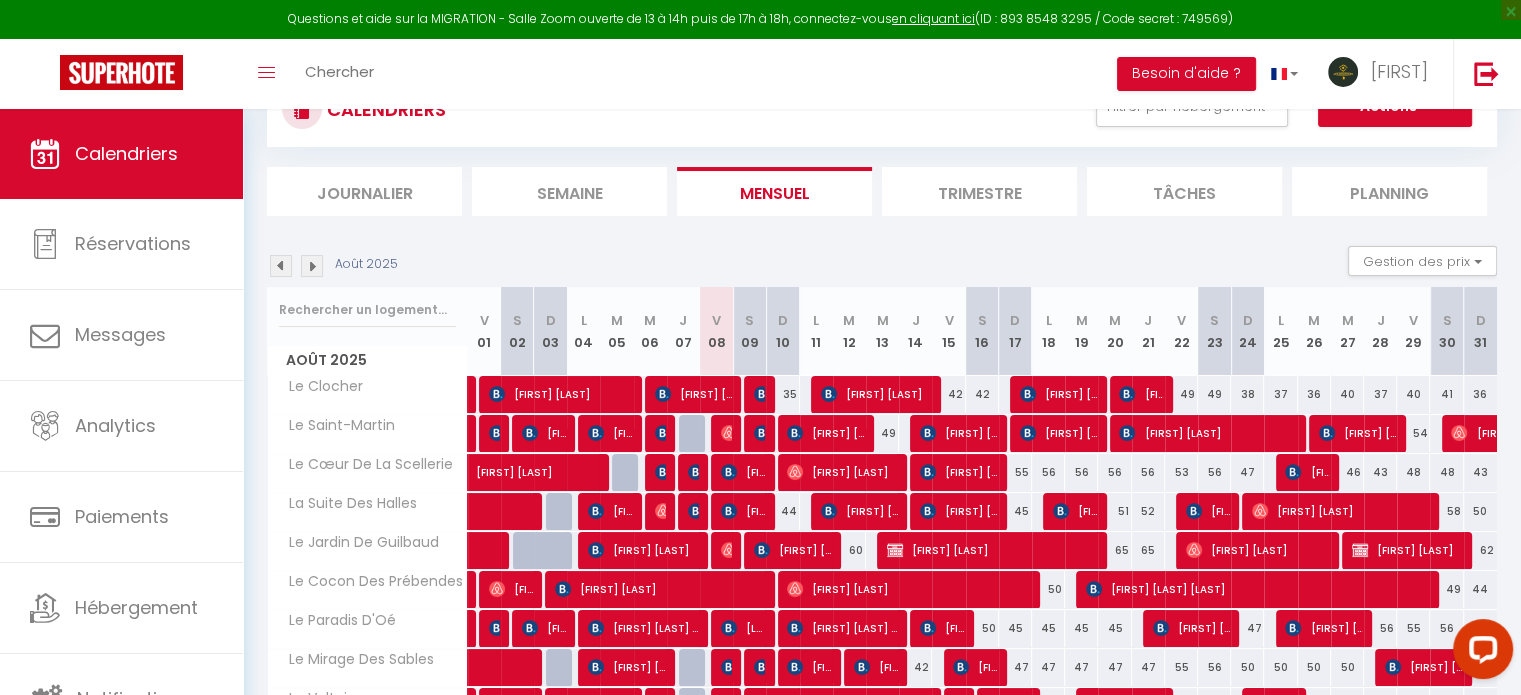 scroll, scrollTop: 78, scrollLeft: 0, axis: vertical 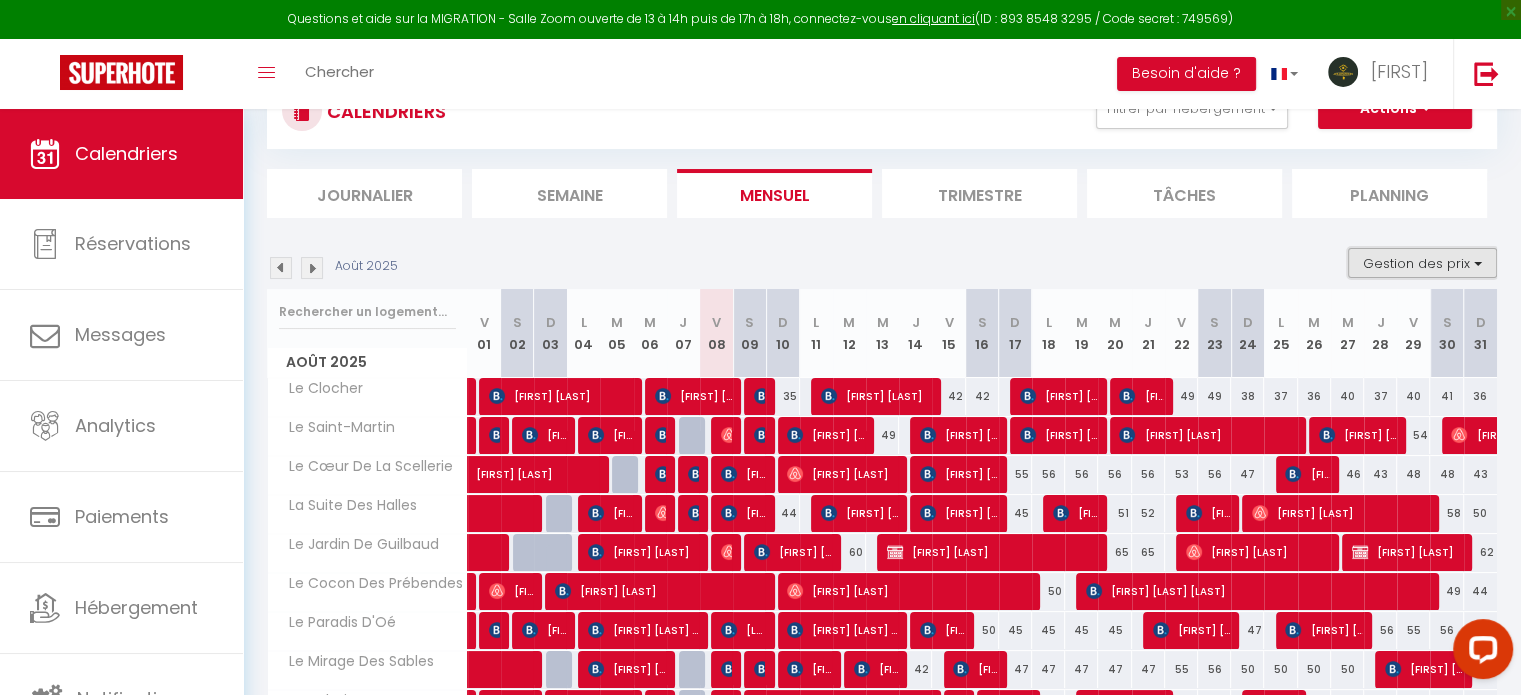 click on "Gestion des prix" at bounding box center (1422, 263) 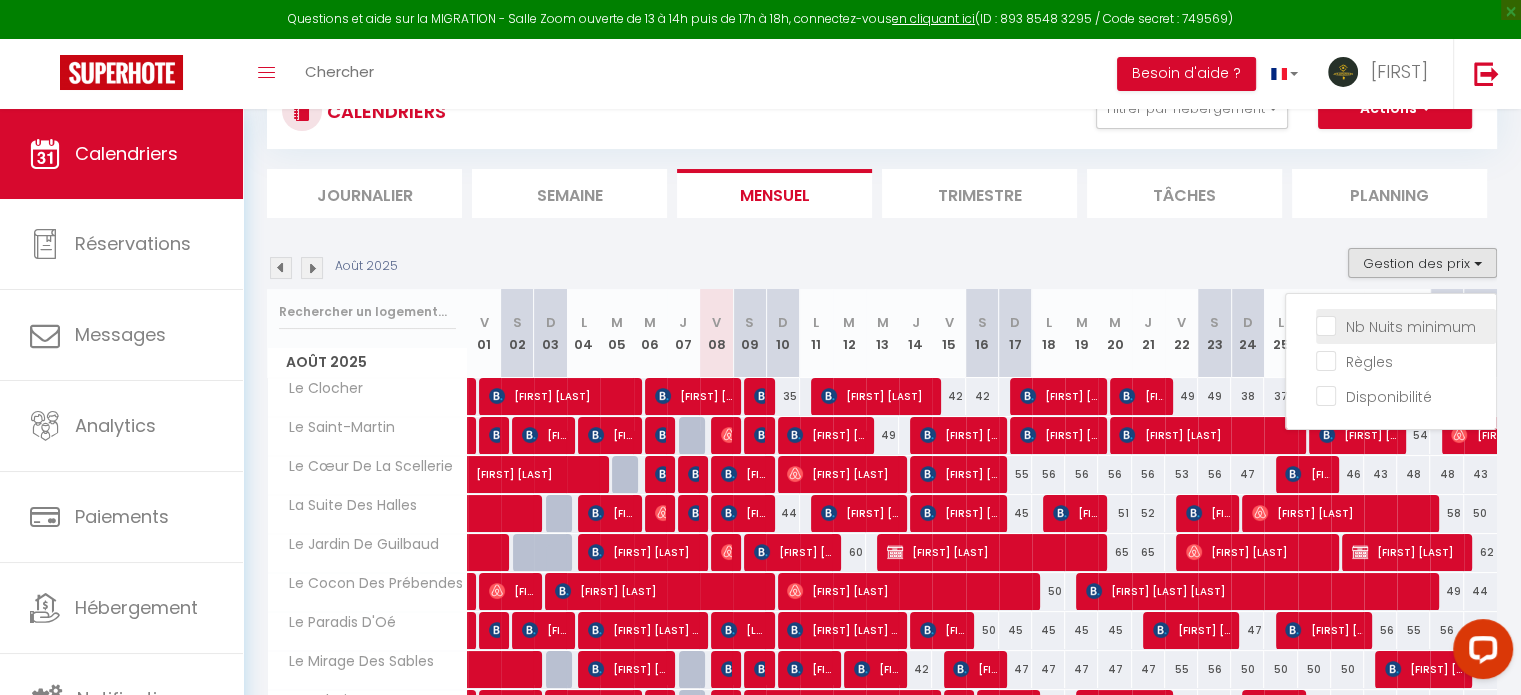 click on "Nb Nuits minimum" at bounding box center [1406, 327] 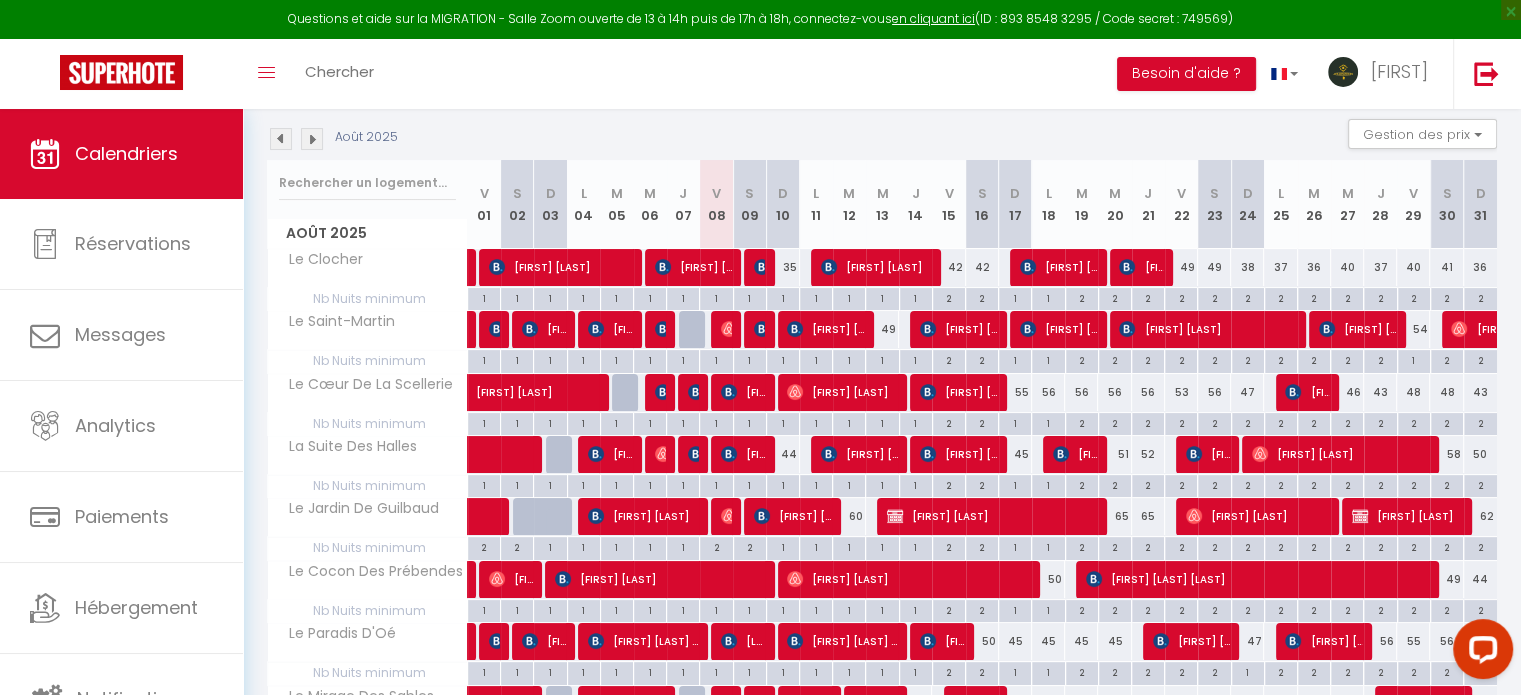 scroll, scrollTop: 0, scrollLeft: 0, axis: both 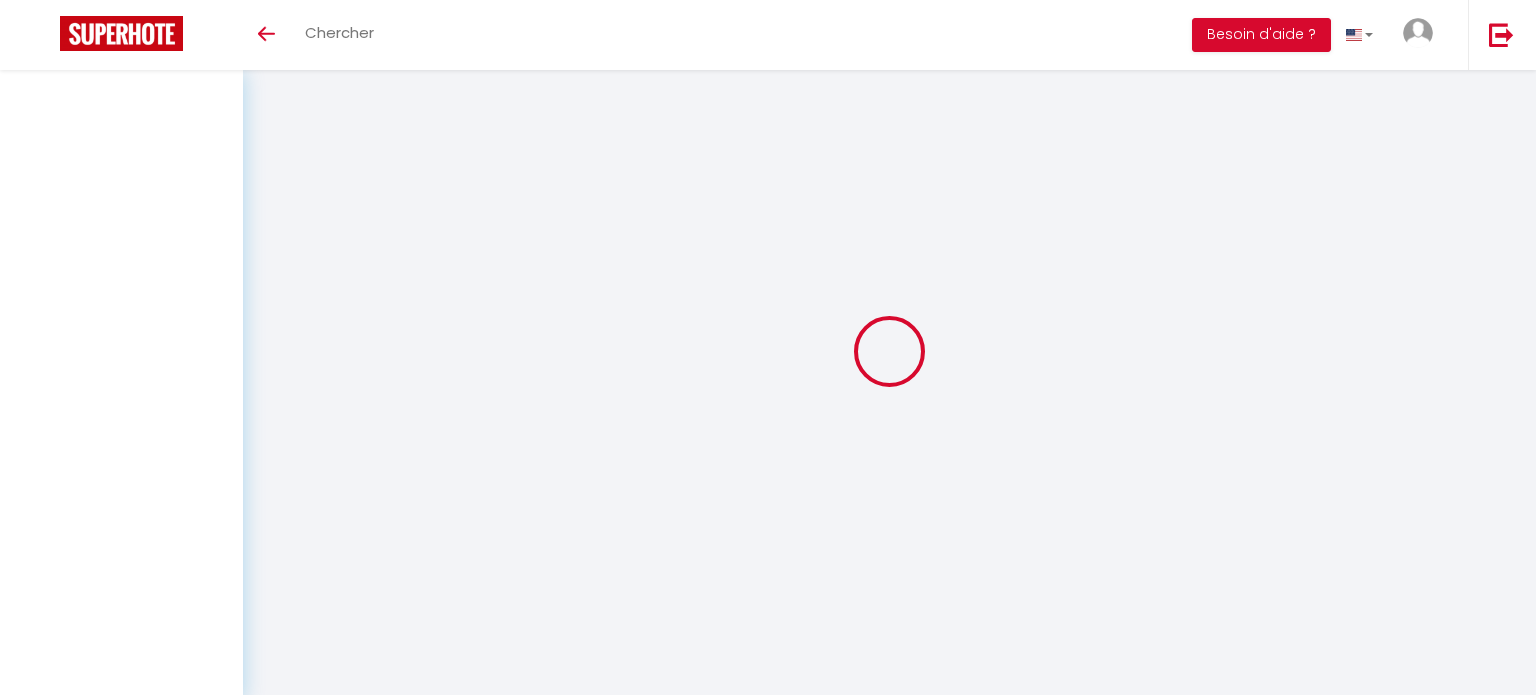 select 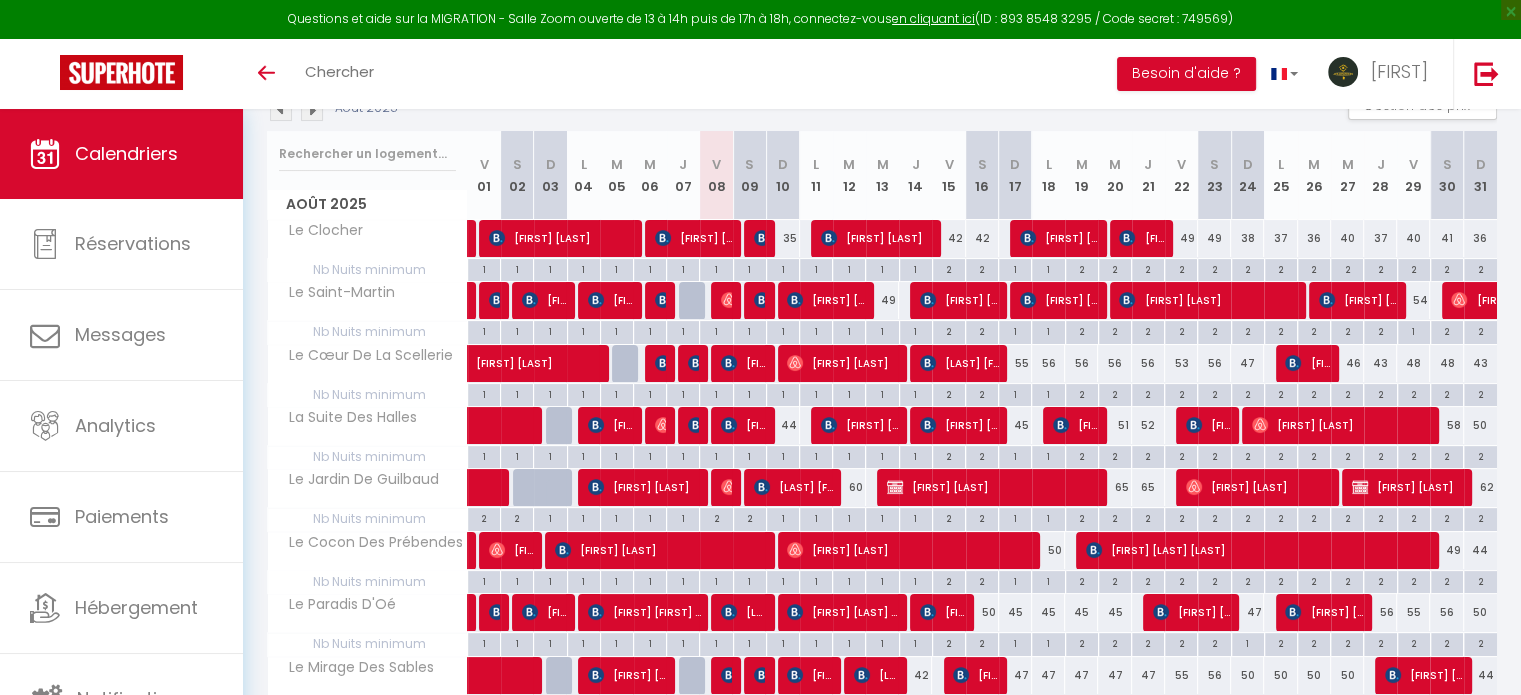 scroll, scrollTop: 400, scrollLeft: 0, axis: vertical 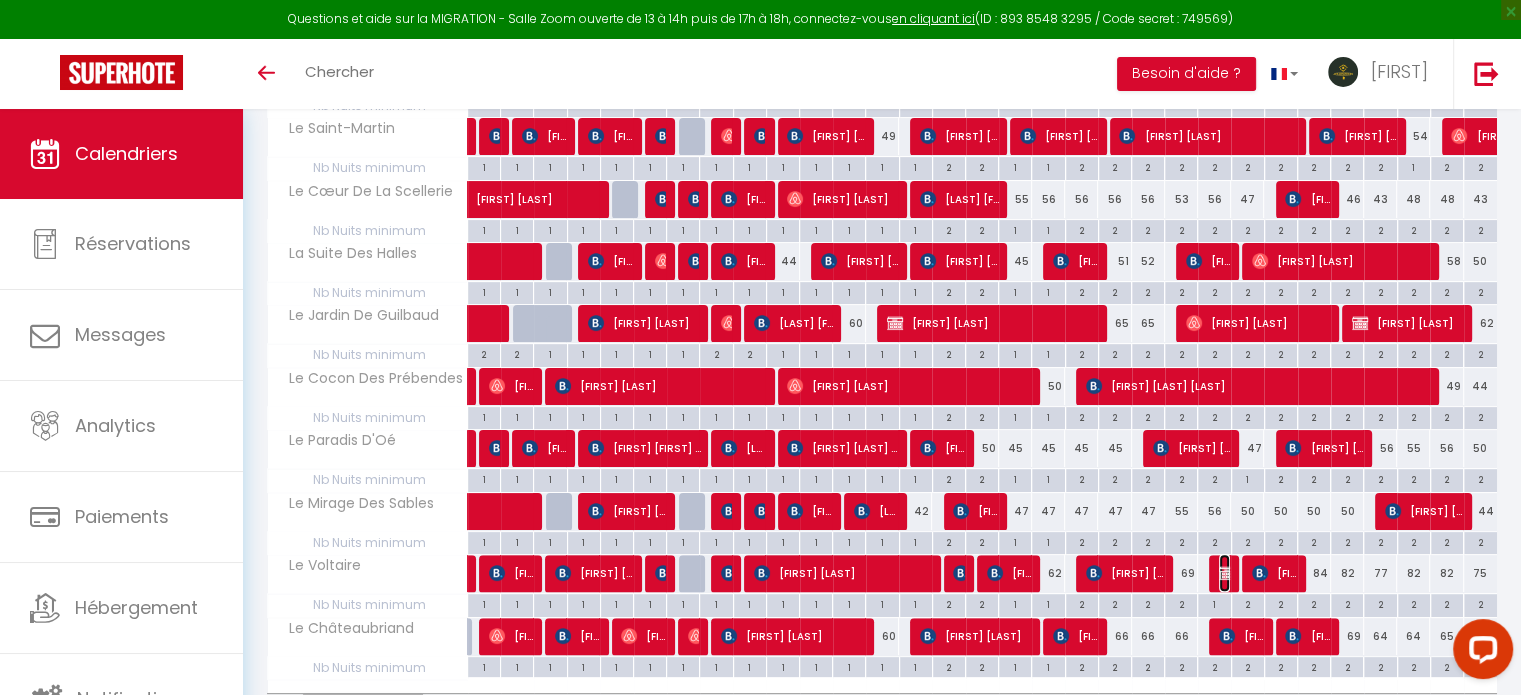 click at bounding box center [1227, 573] 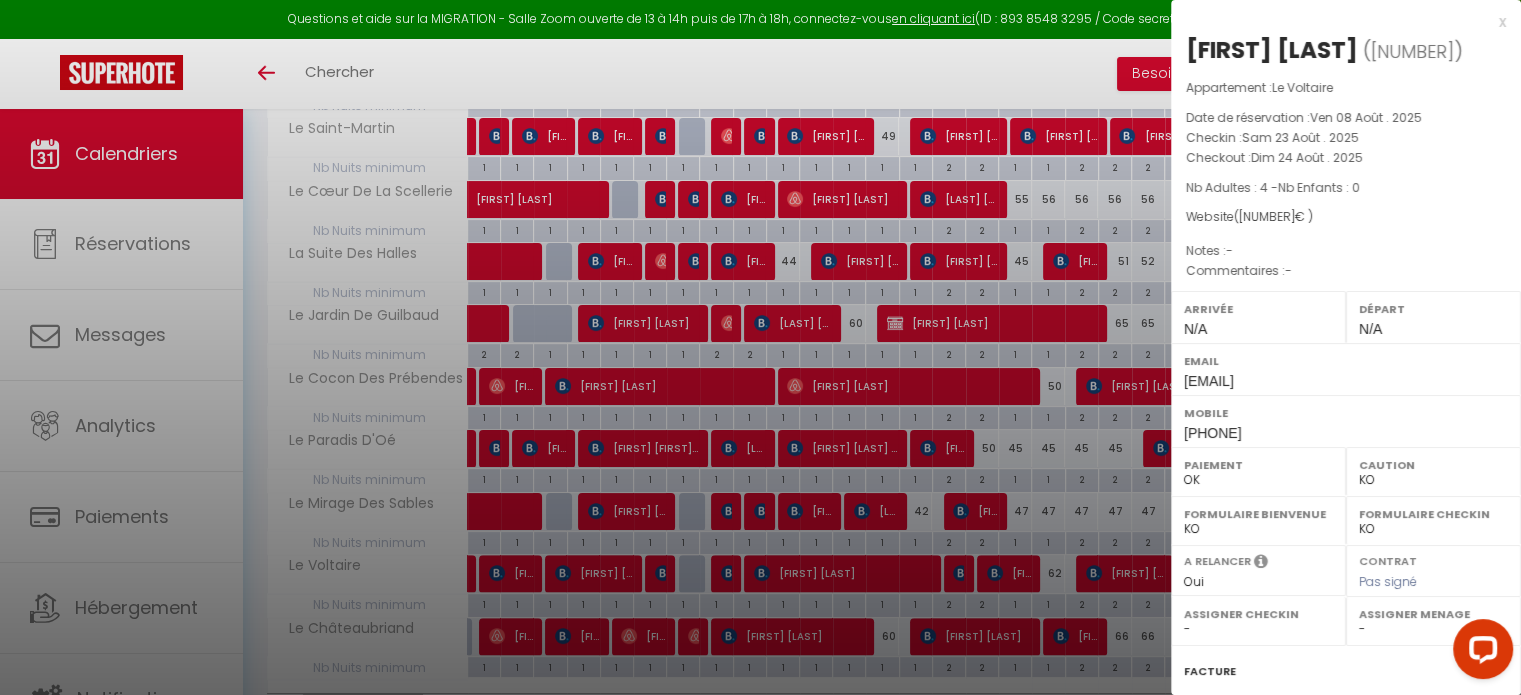 drag, startPoint x: 1185, startPoint y: 47, endPoint x: 1388, endPoint y: 52, distance: 203.06157 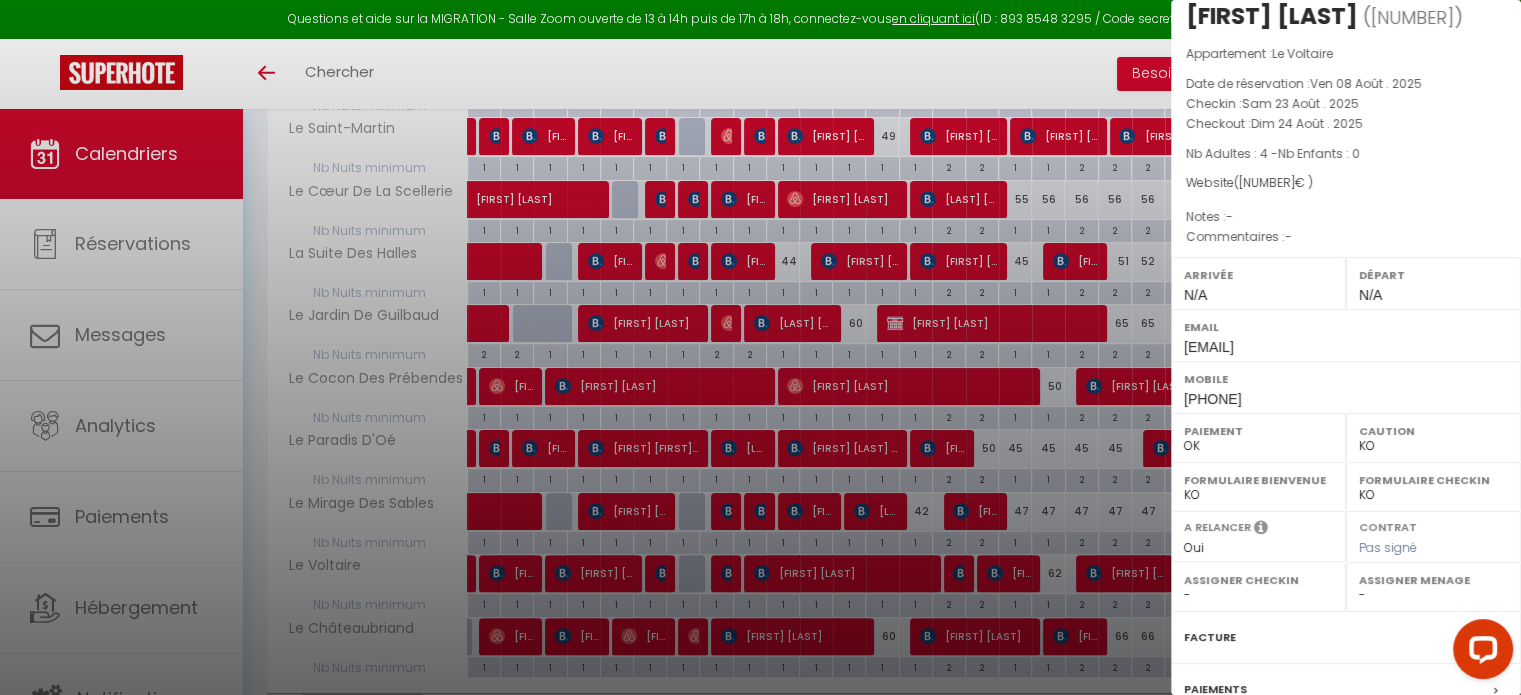 scroll, scrollTop: 0, scrollLeft: 0, axis: both 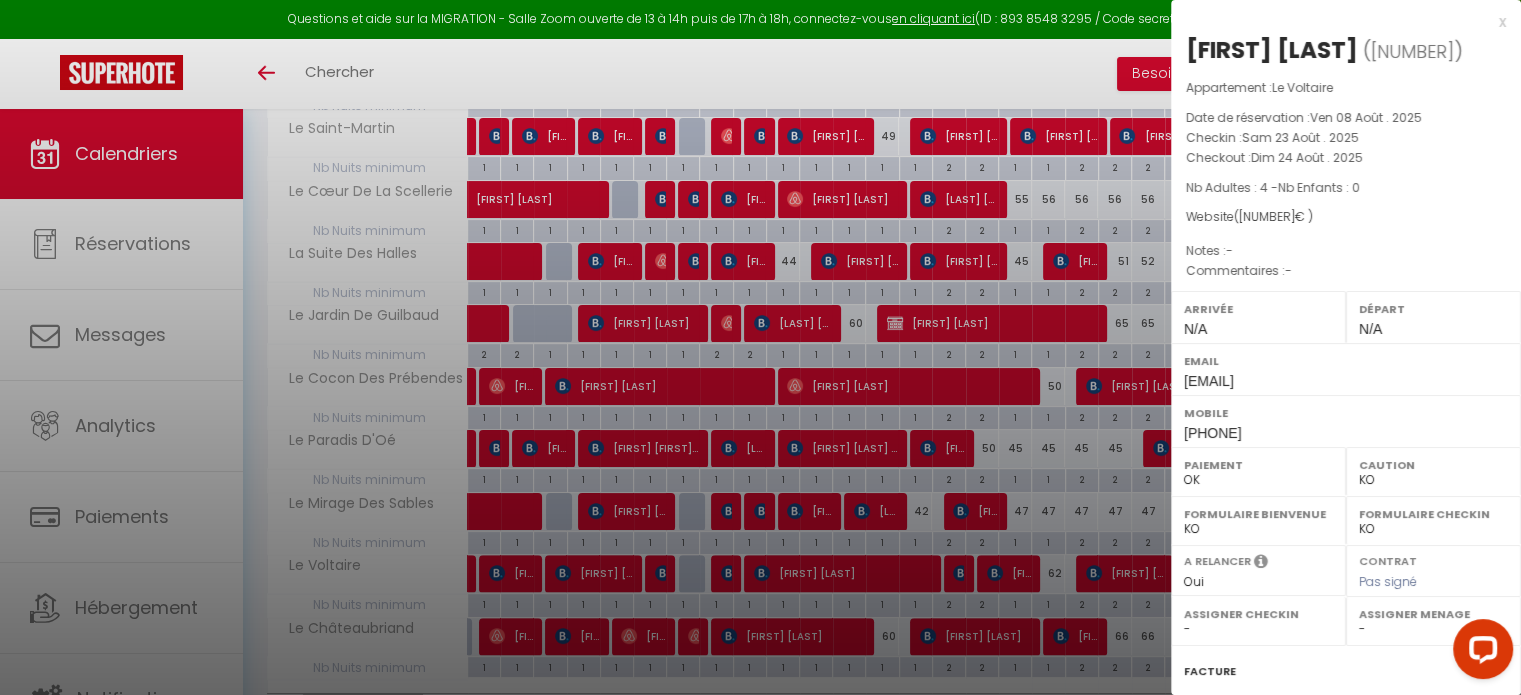 click on "[FIRST] [LAST]" at bounding box center (1272, 50) 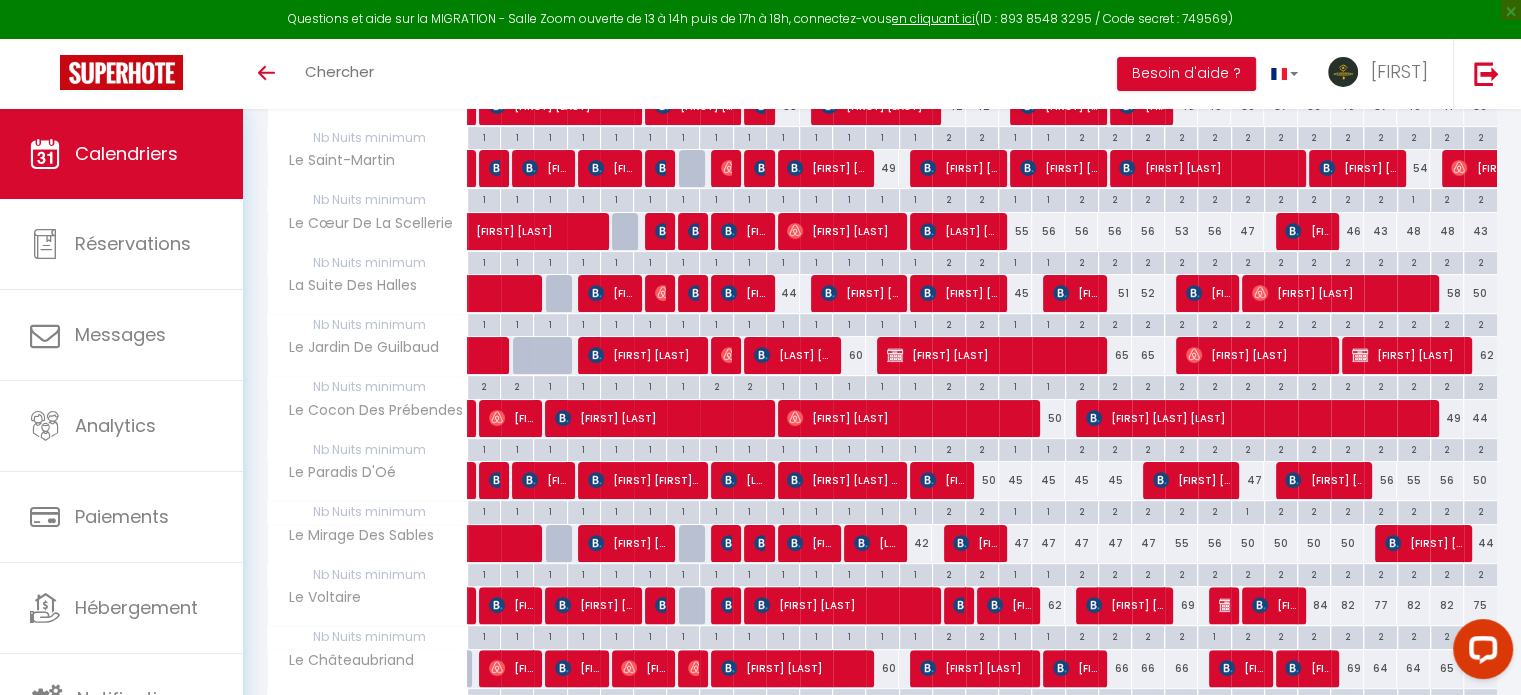 scroll, scrollTop: 100, scrollLeft: 0, axis: vertical 